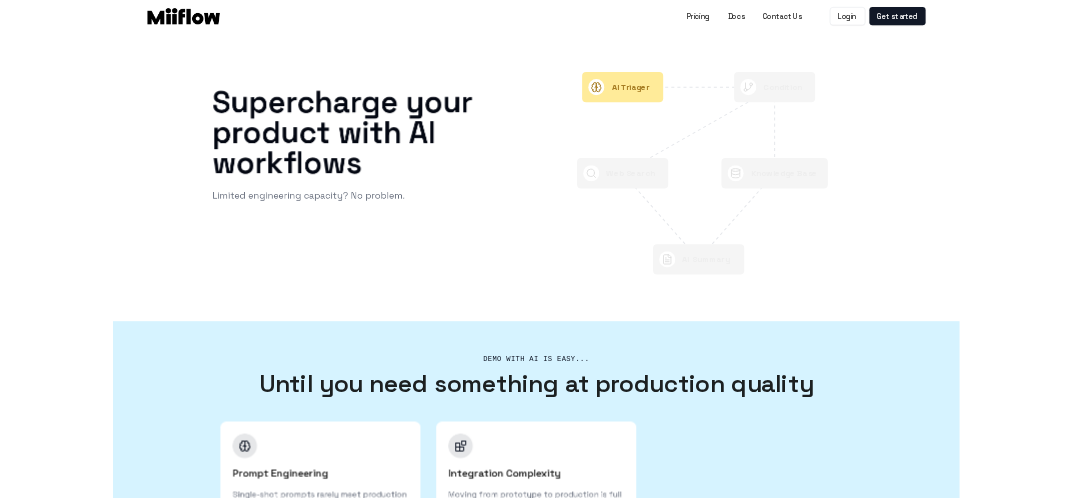 scroll, scrollTop: 0, scrollLeft: 0, axis: both 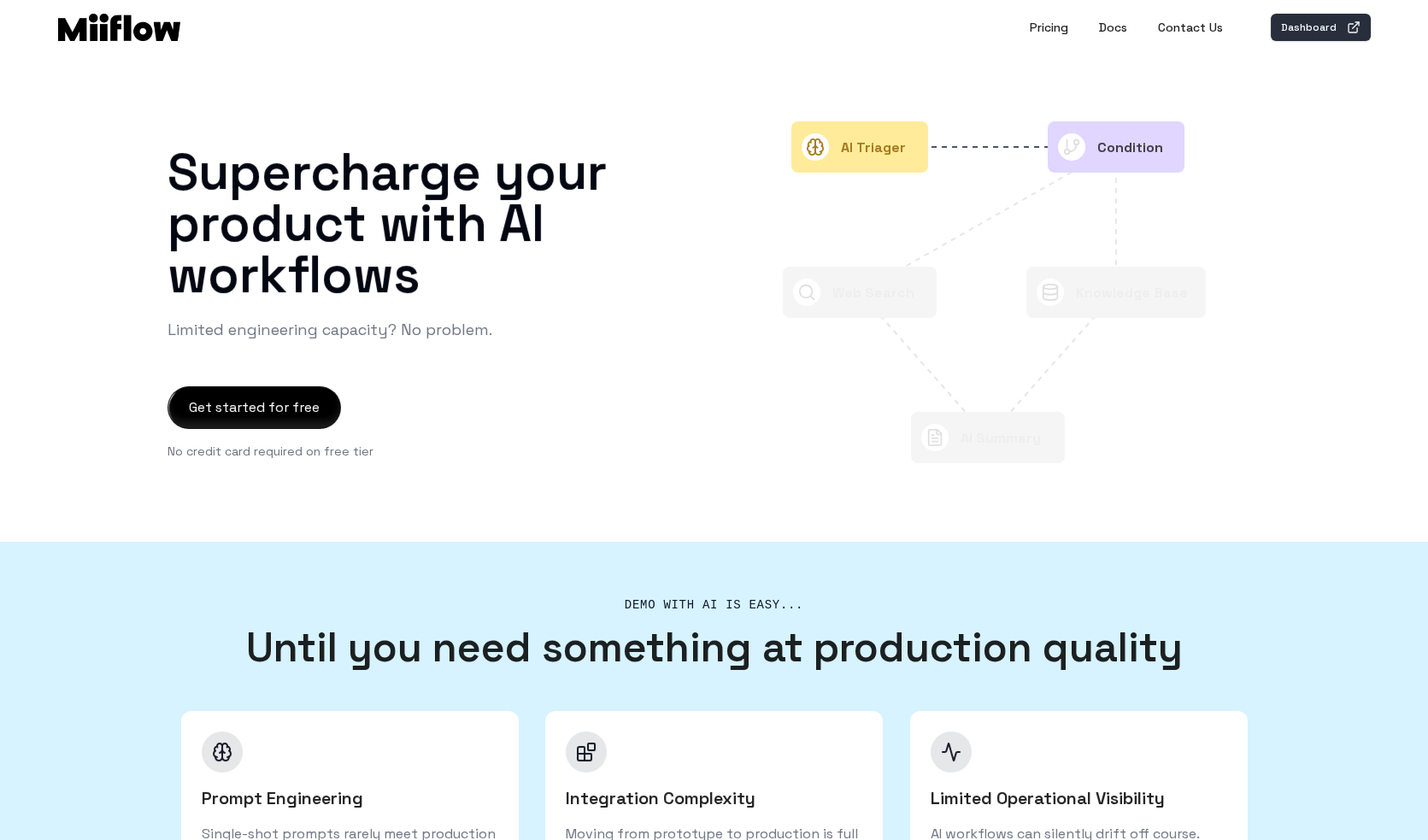 click on "Dashboard" at bounding box center [1320, 27] 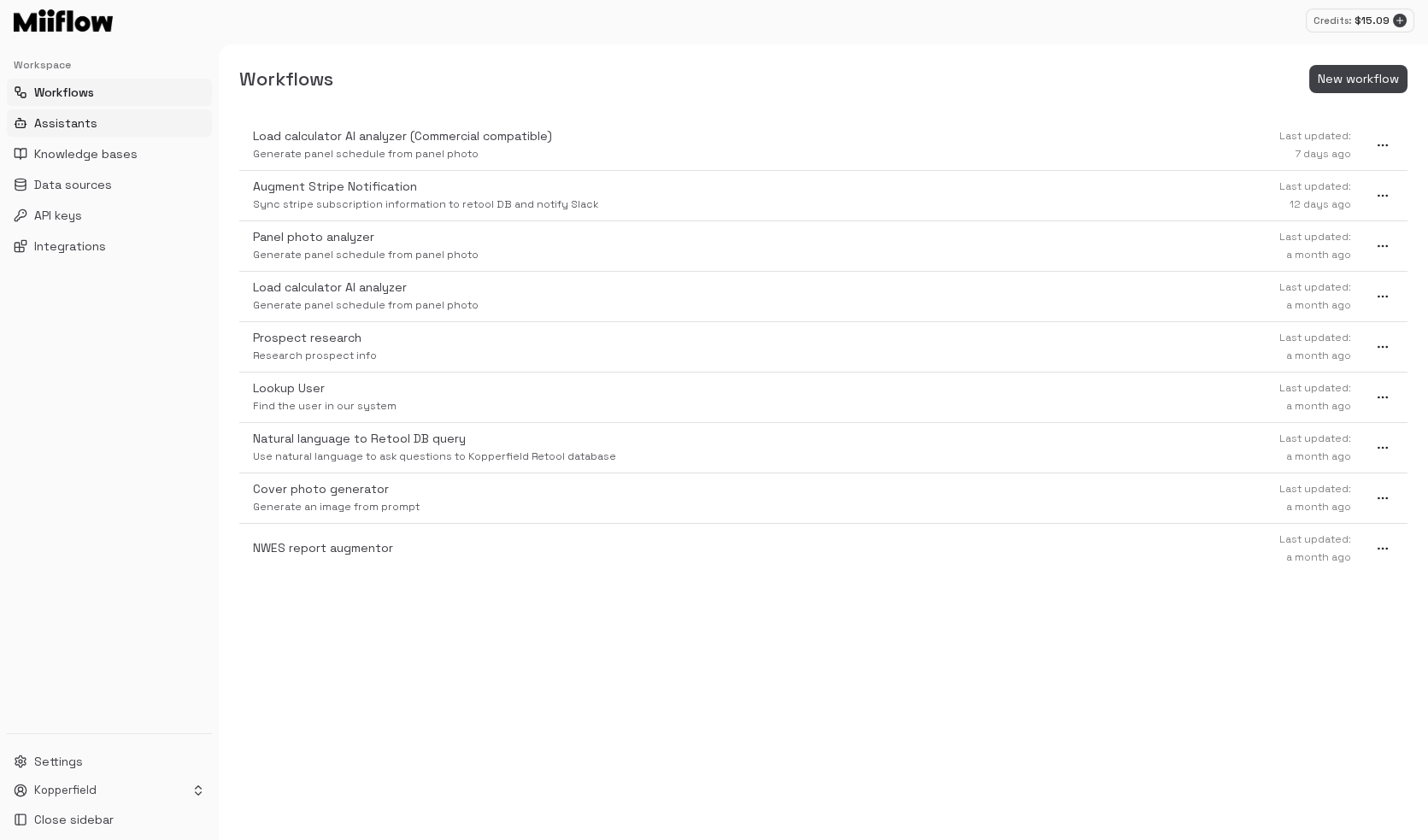 click on "Assistants" at bounding box center [109, 123] 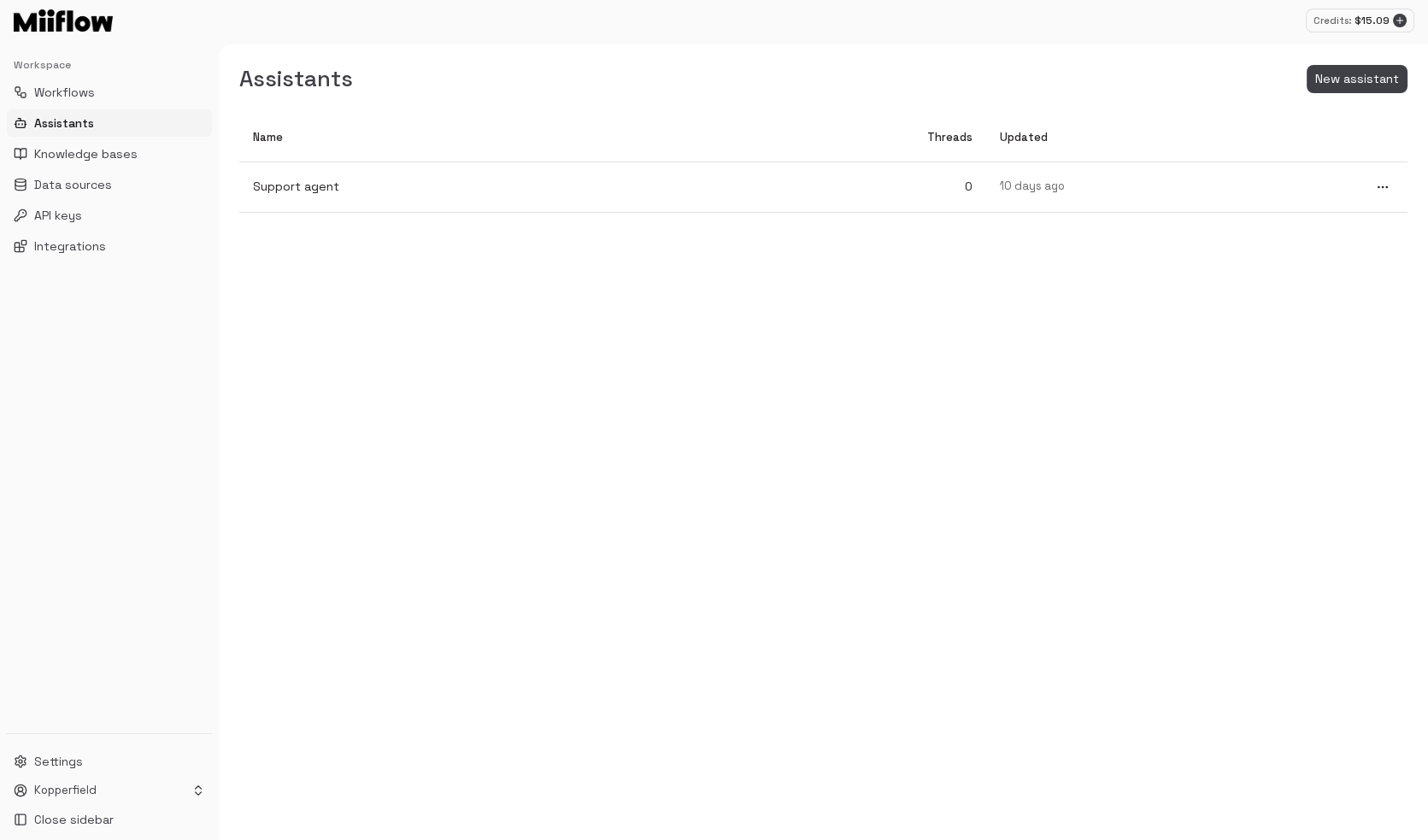 click on "Assistants New assistant Name Threads Updated Support agent 0 10 days ago" at bounding box center [823, 442] 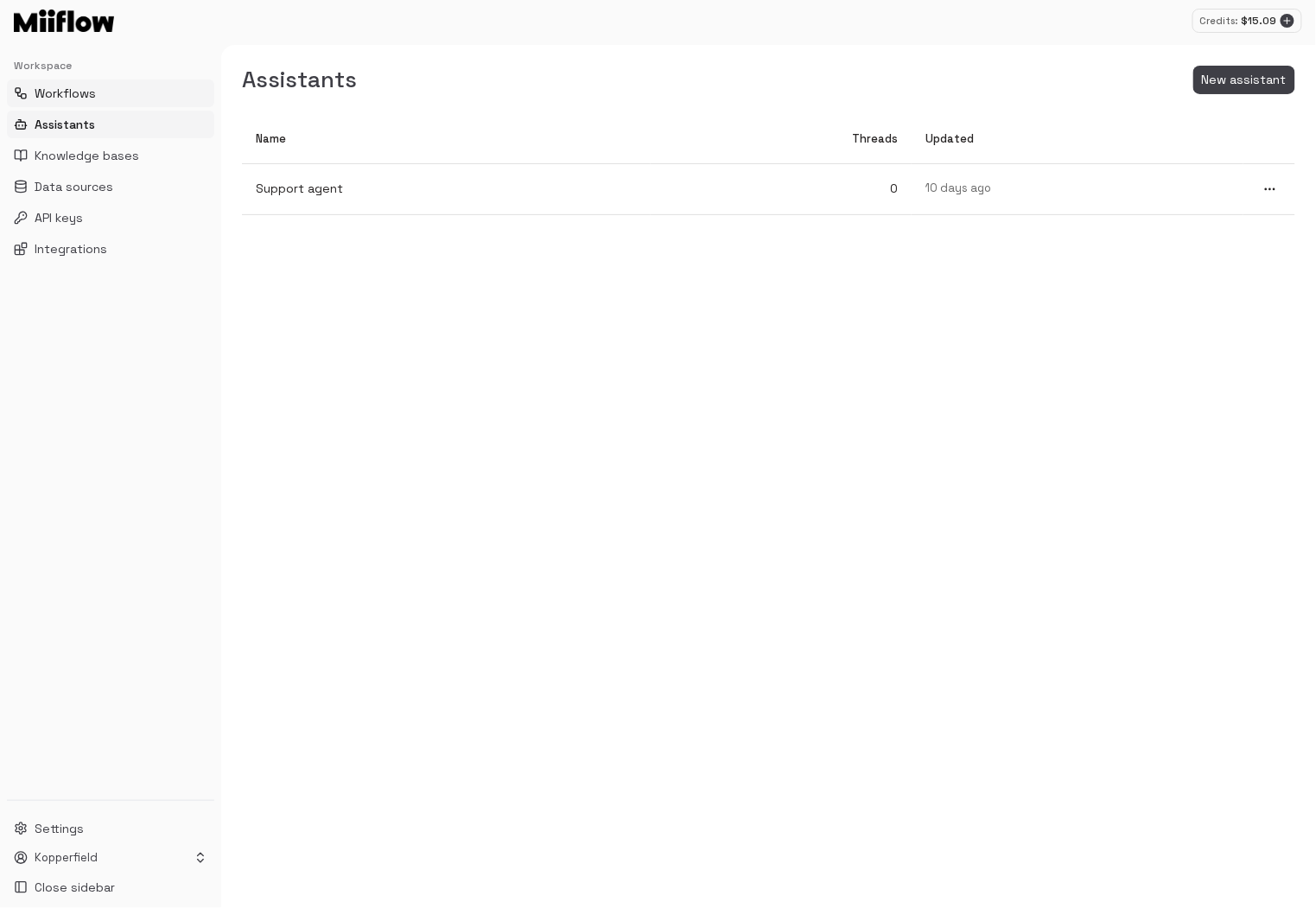 click on "Workflows" at bounding box center [111, 93] 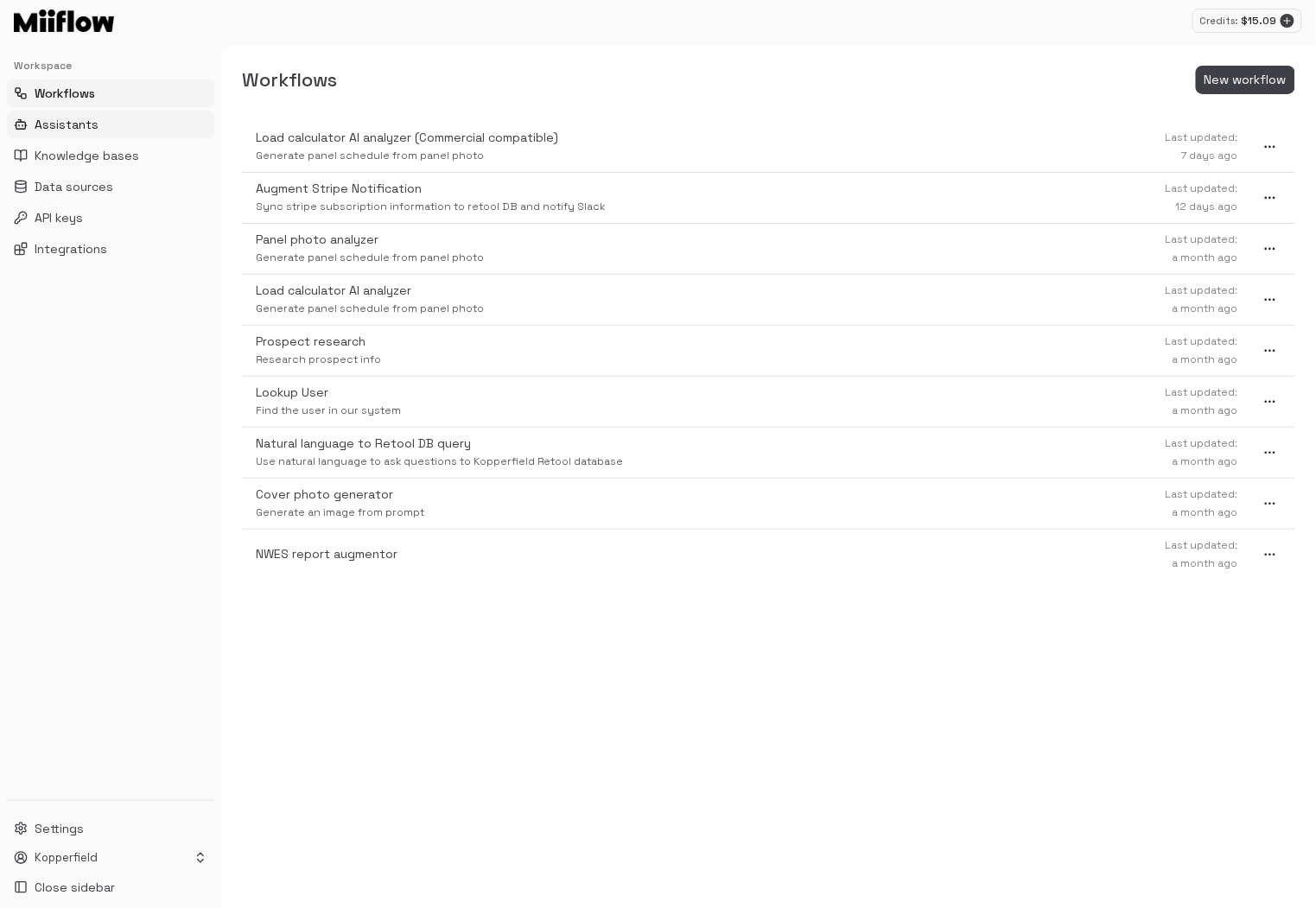 click on "Assistants" at bounding box center [67, 124] 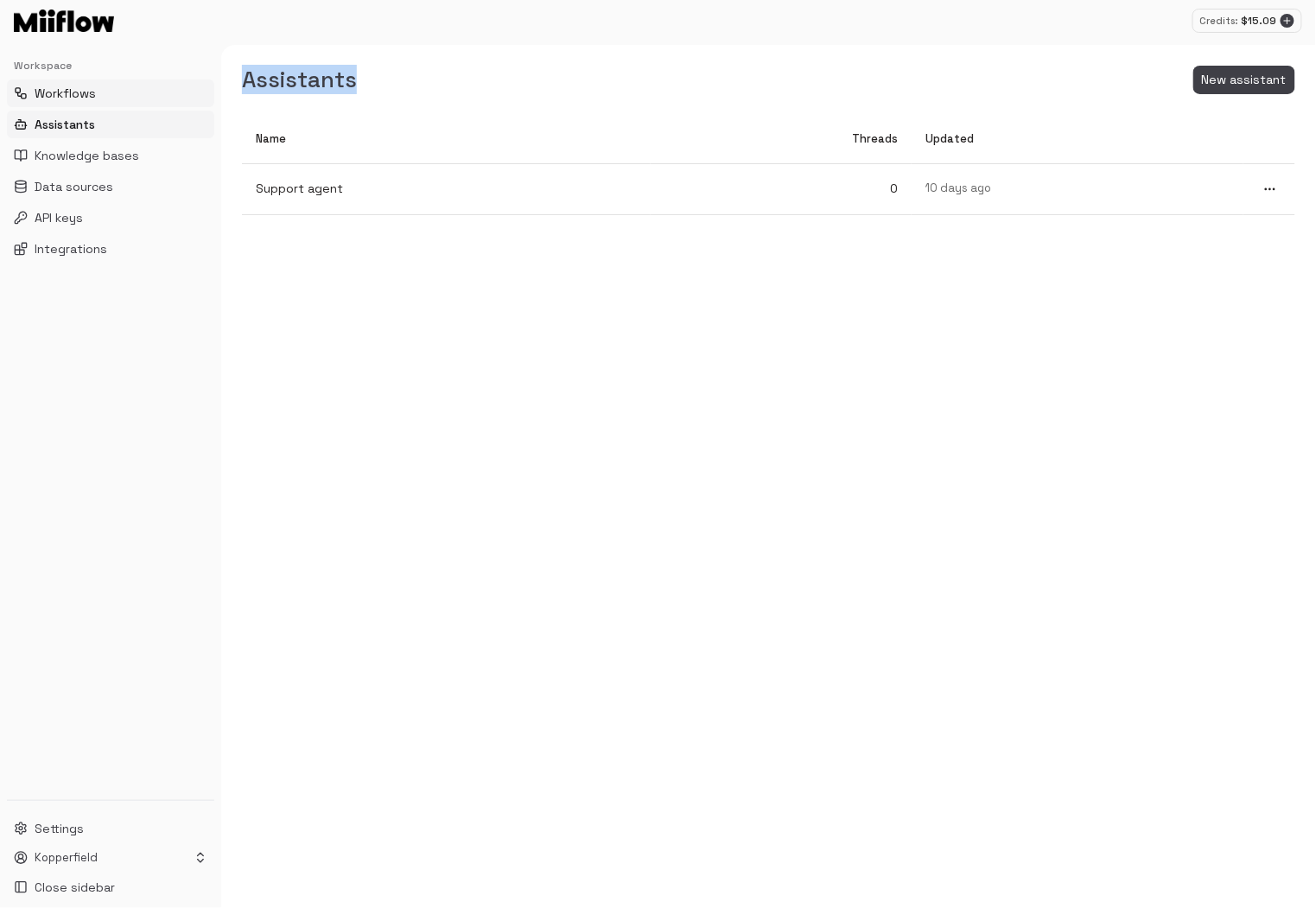 click on "Workflows" at bounding box center (65, 93) 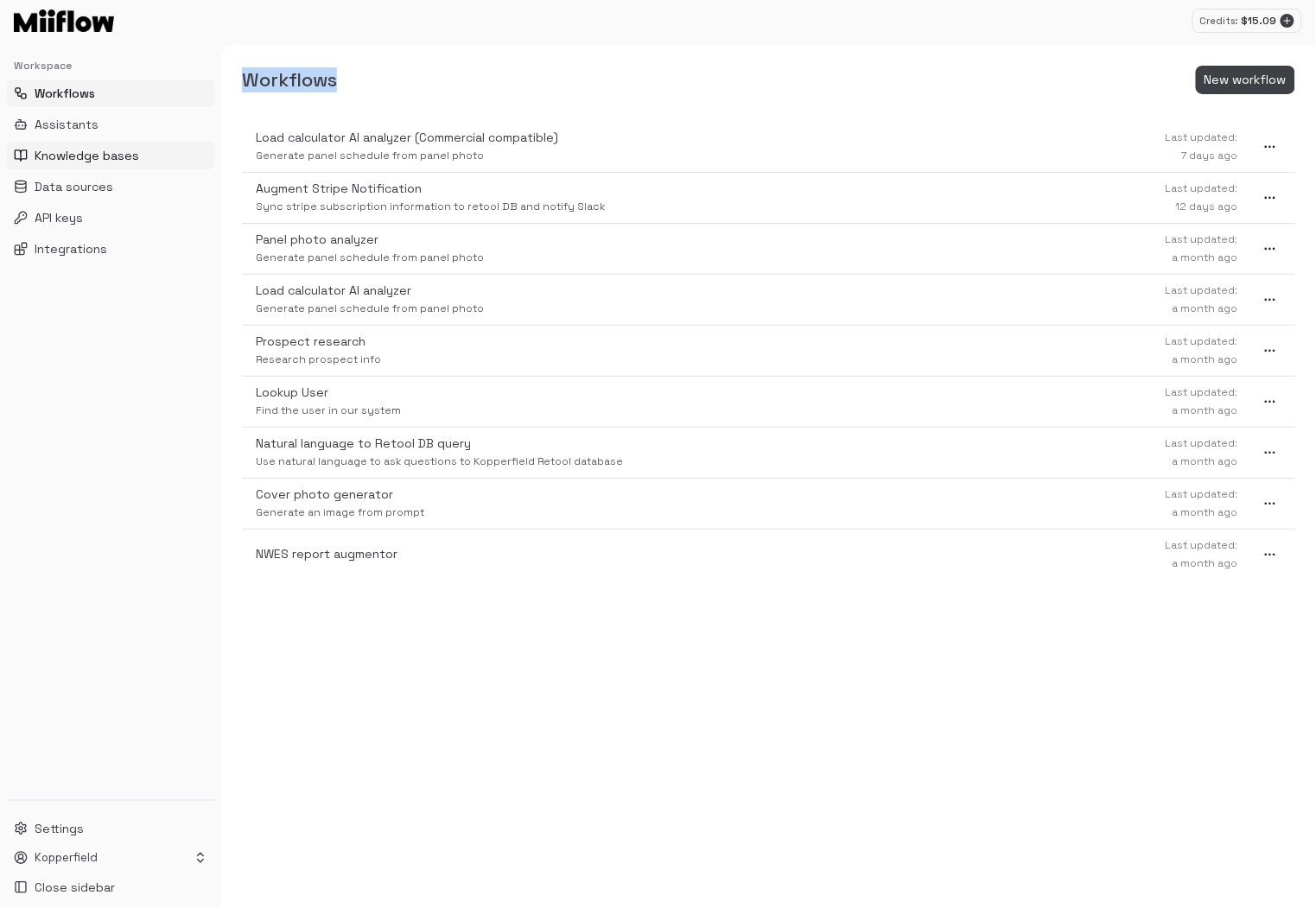 click on "Knowledge bases" at bounding box center (86, 156) 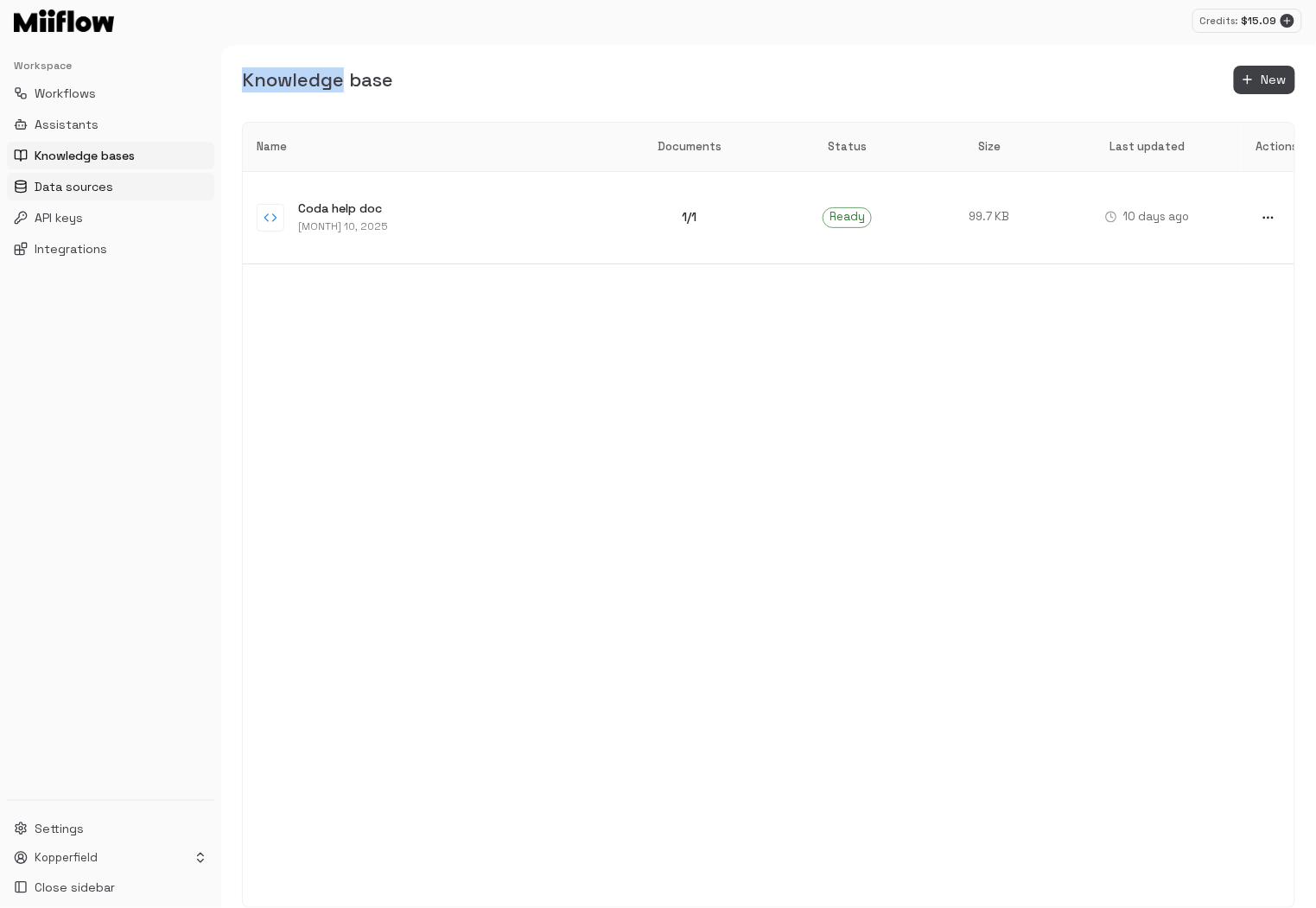 click on "Data sources" at bounding box center [73, 187] 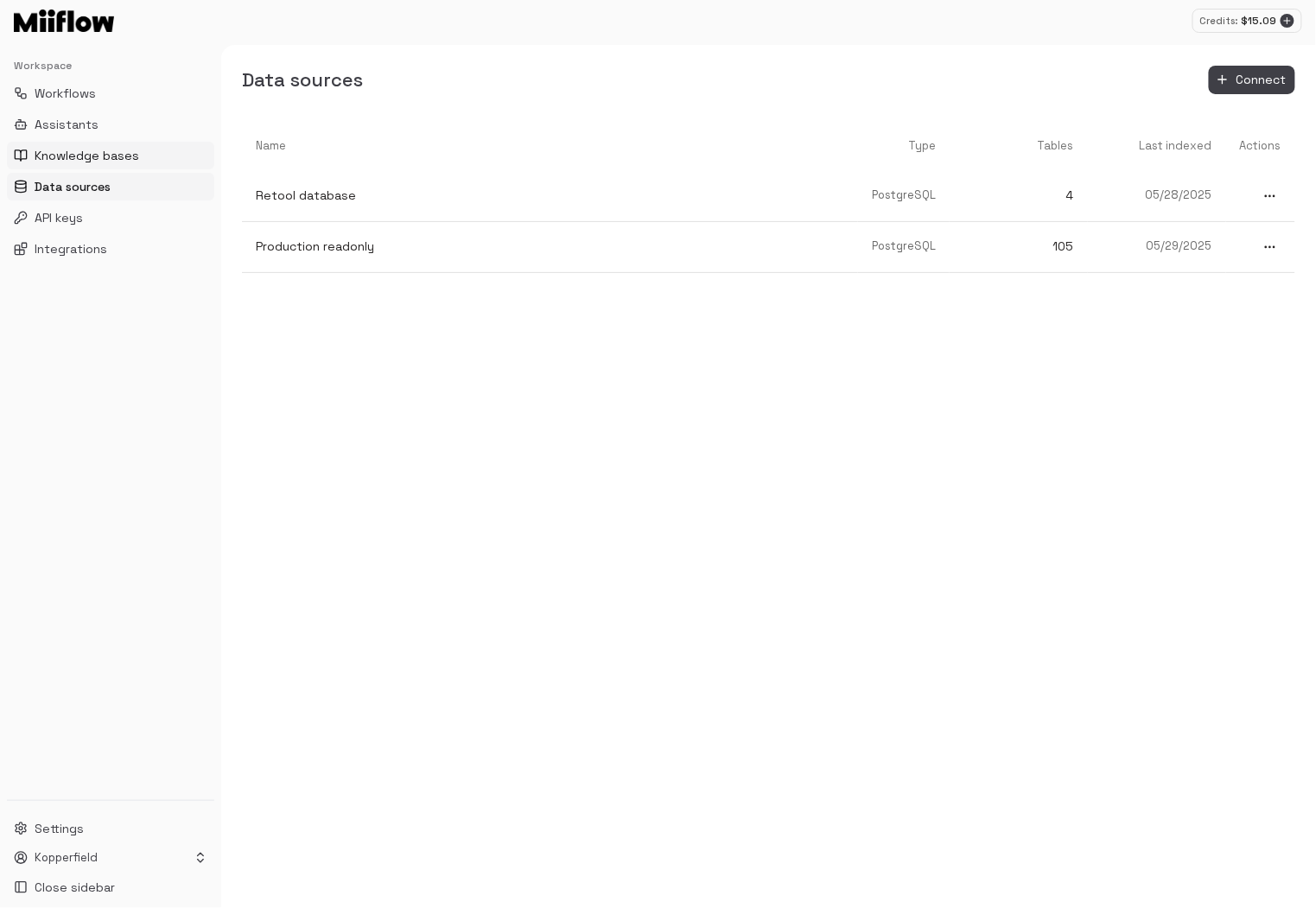 click on "Knowledge bases" at bounding box center (86, 156) 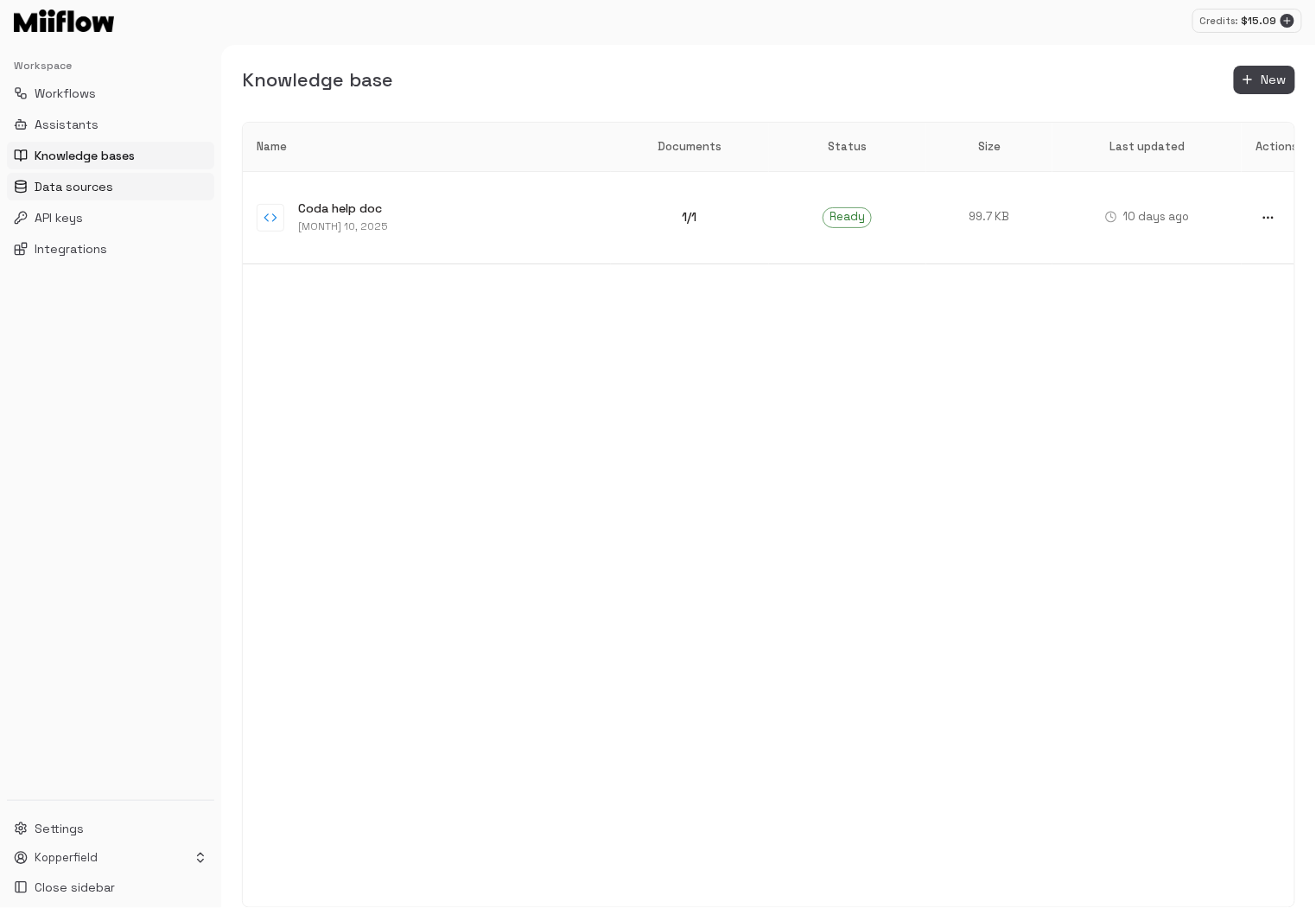 click on "Data sources" at bounding box center (73, 187) 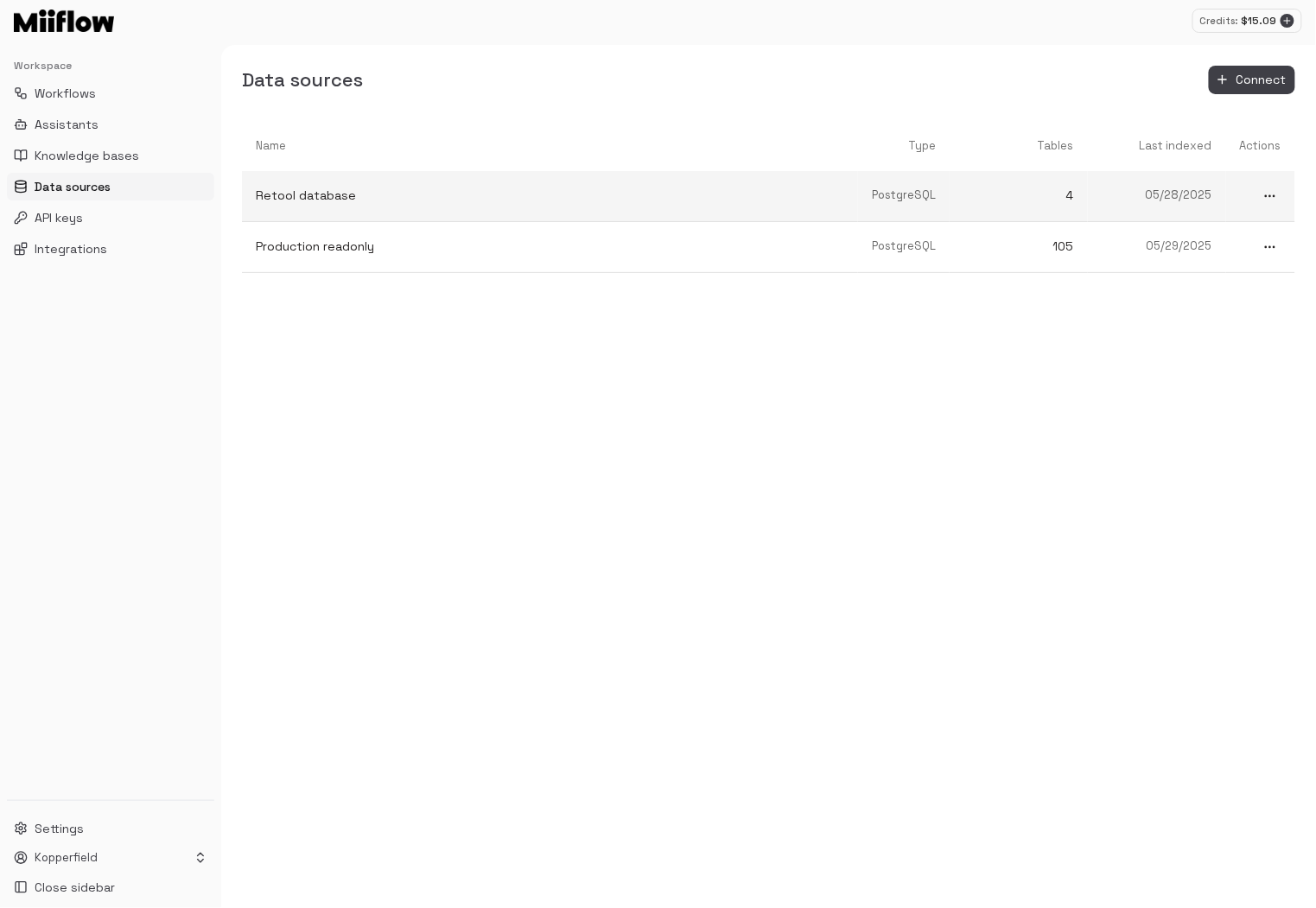 click on "Retool database" at bounding box center [550, 195] 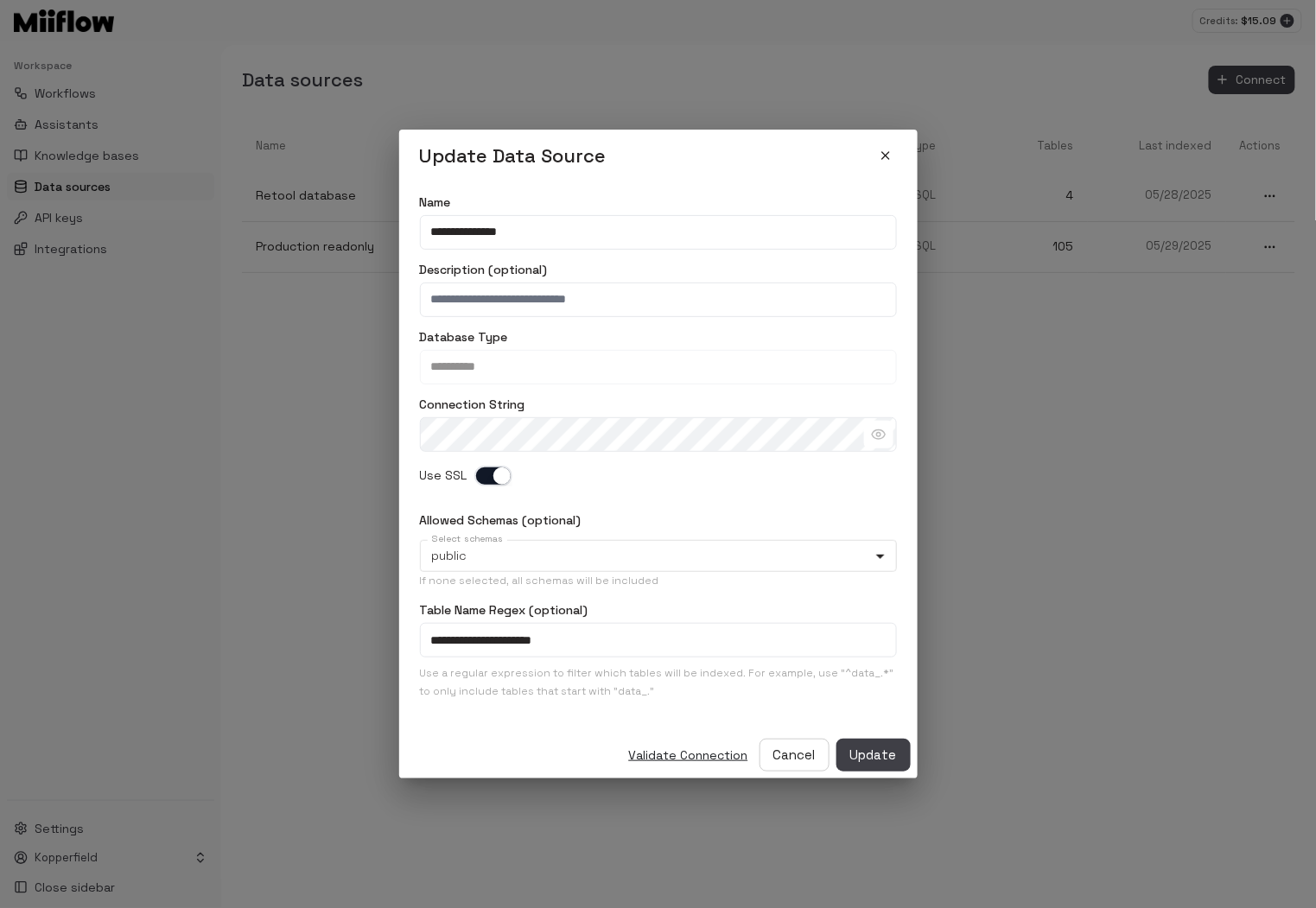click 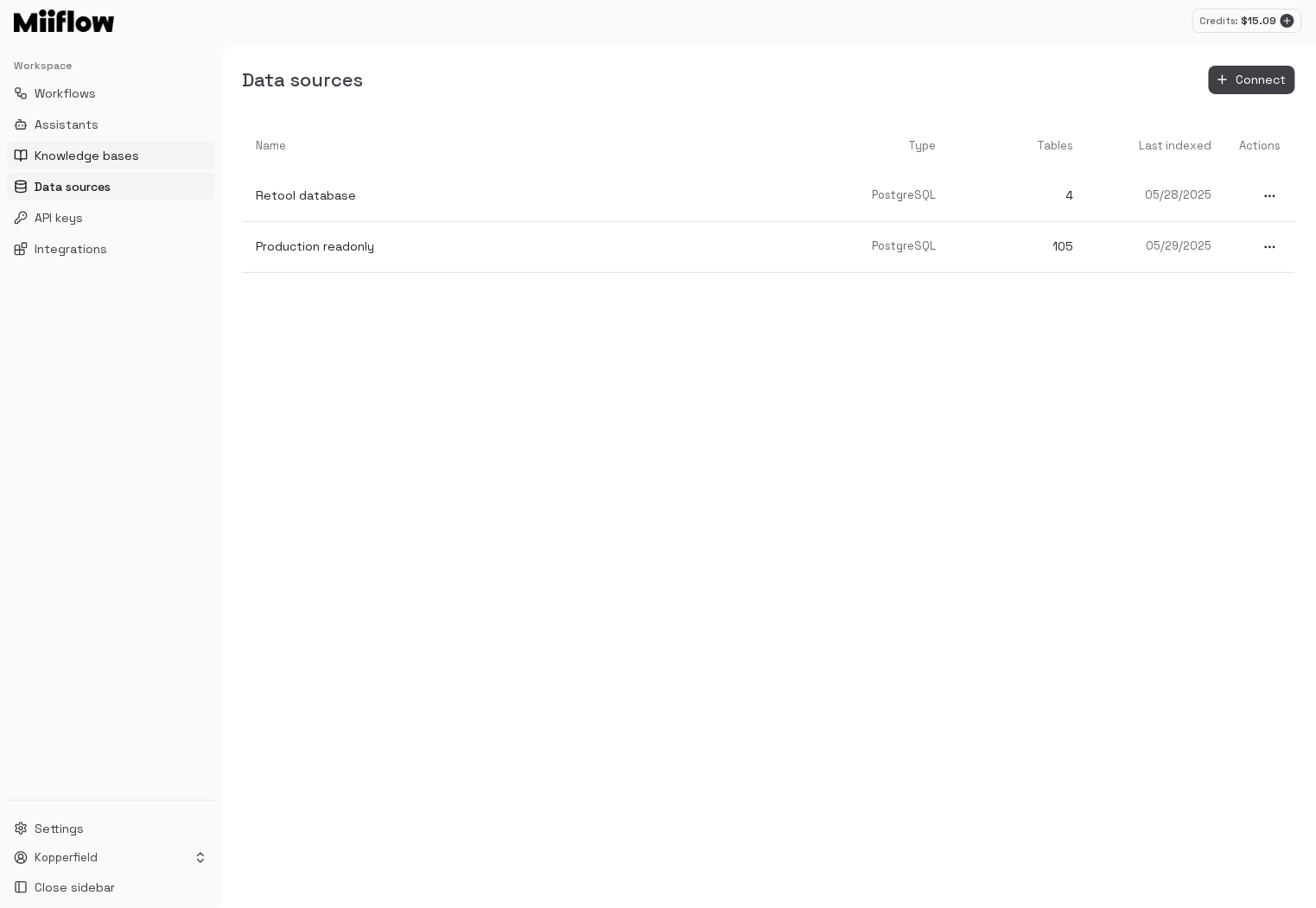 click on "Knowledge bases" at bounding box center (86, 156) 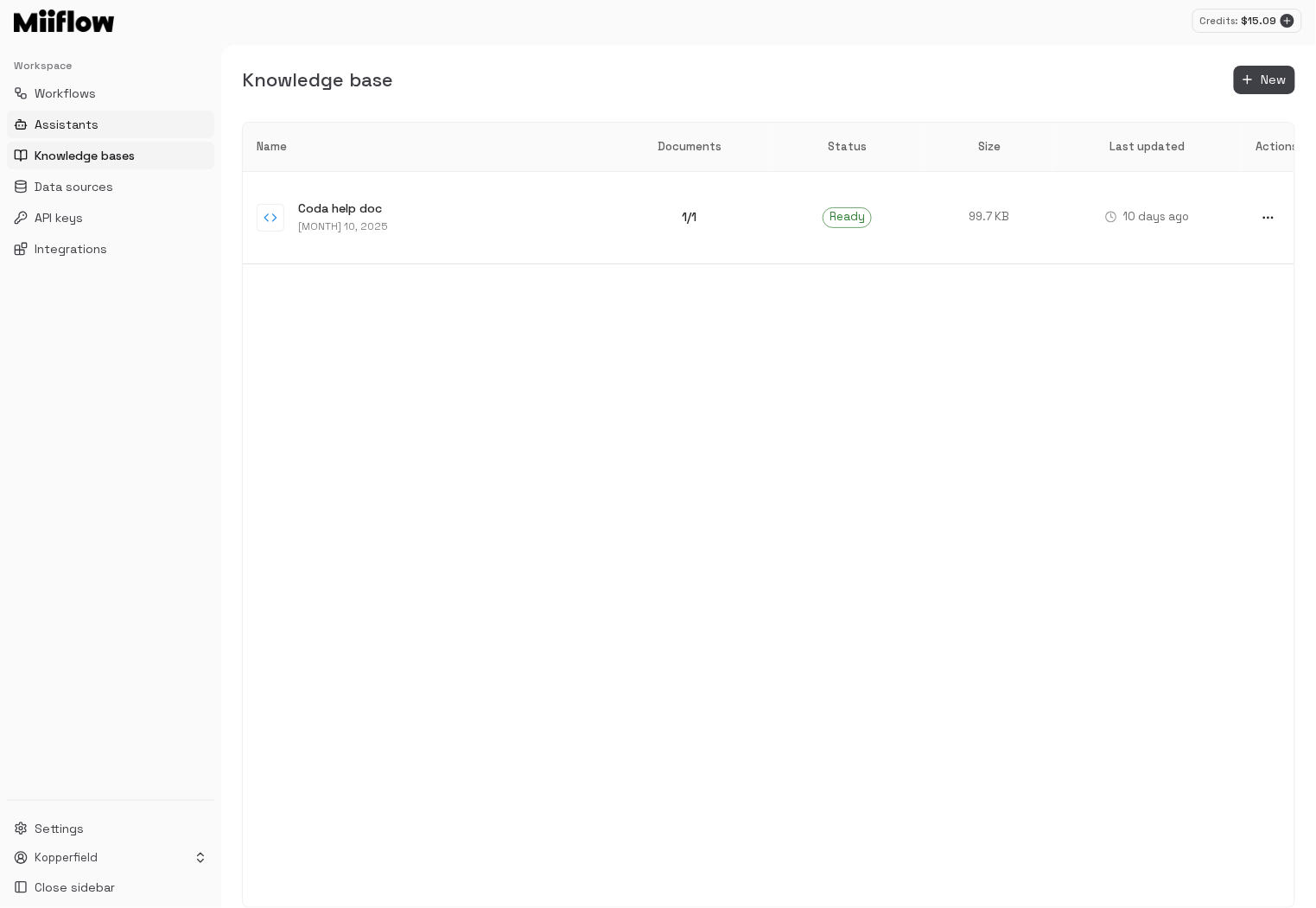 click on "Assistants" at bounding box center [111, 124] 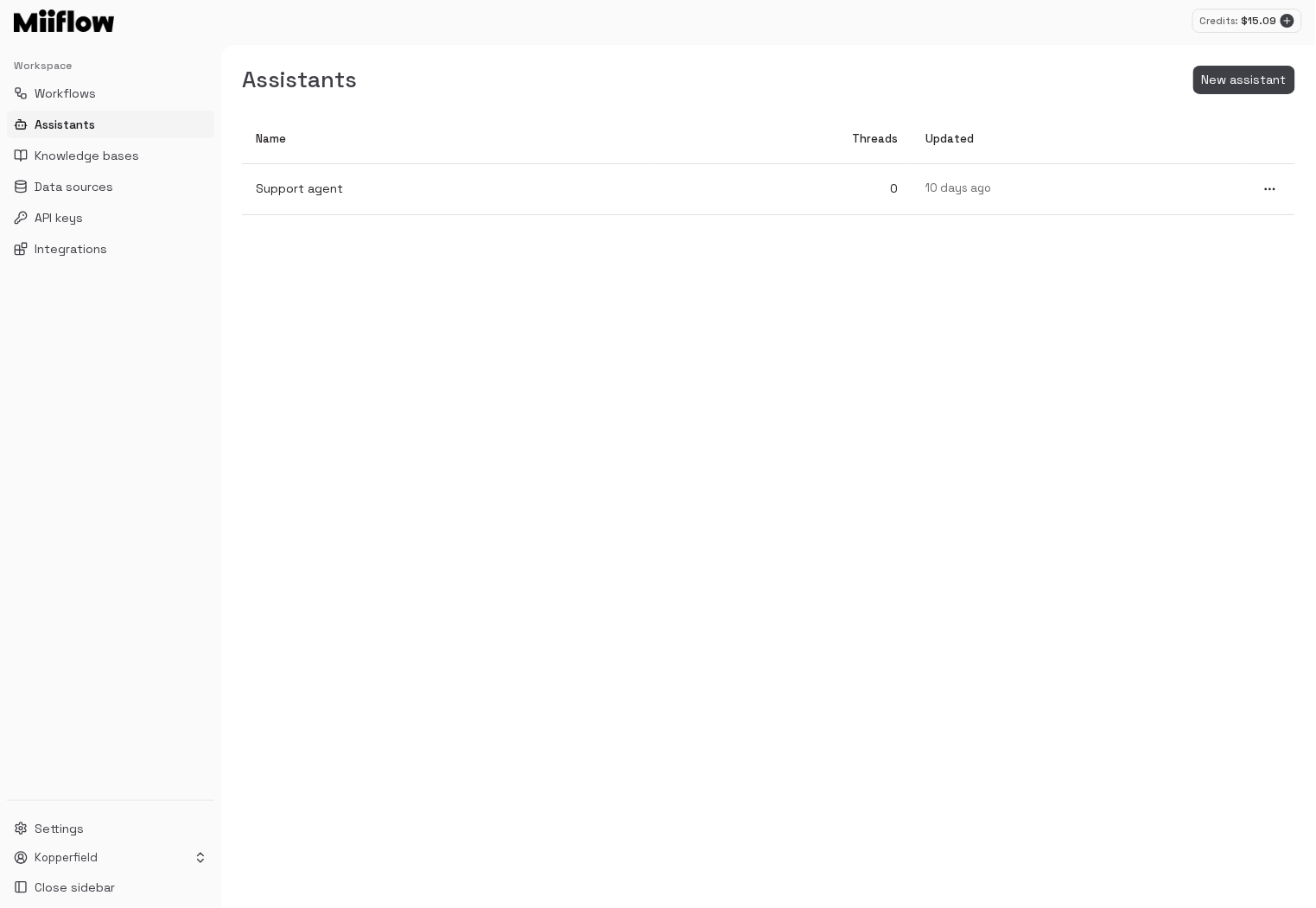 click on "Assistants New assistant Name Threads Updated Support agent 0 10 days ago" at bounding box center [768, 476] 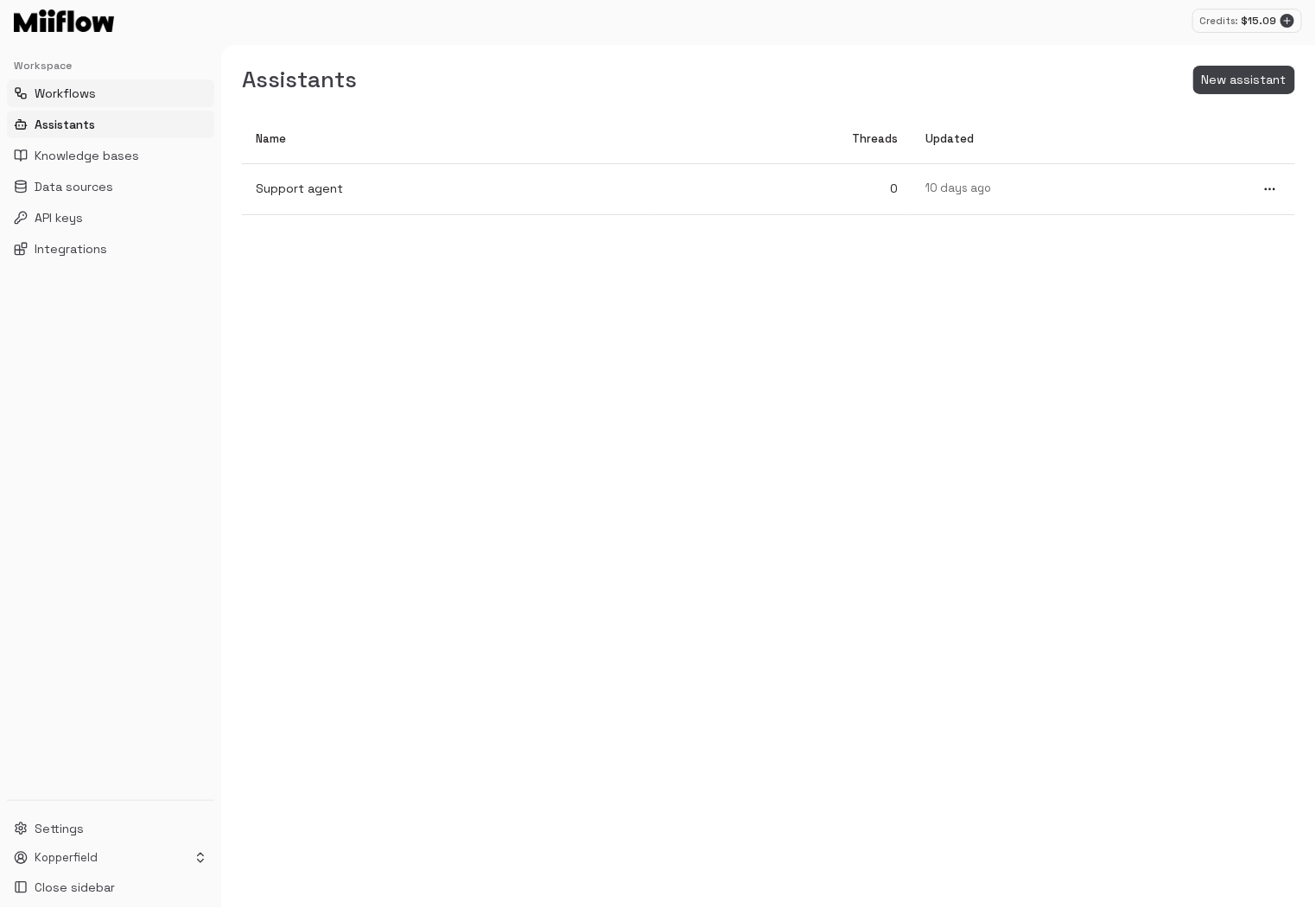 click on "Workflows" at bounding box center (65, 93) 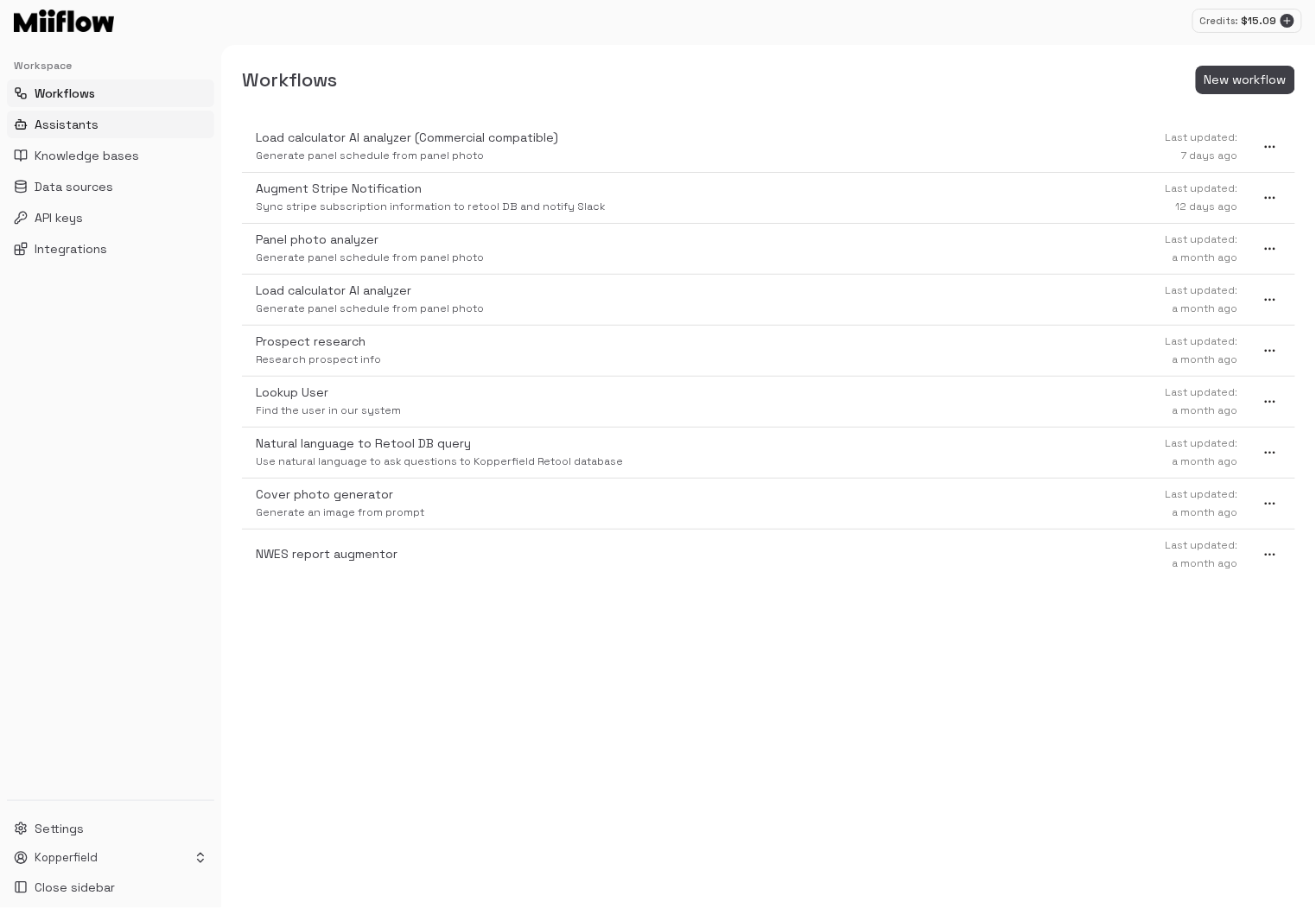 click on "Assistants" at bounding box center [67, 124] 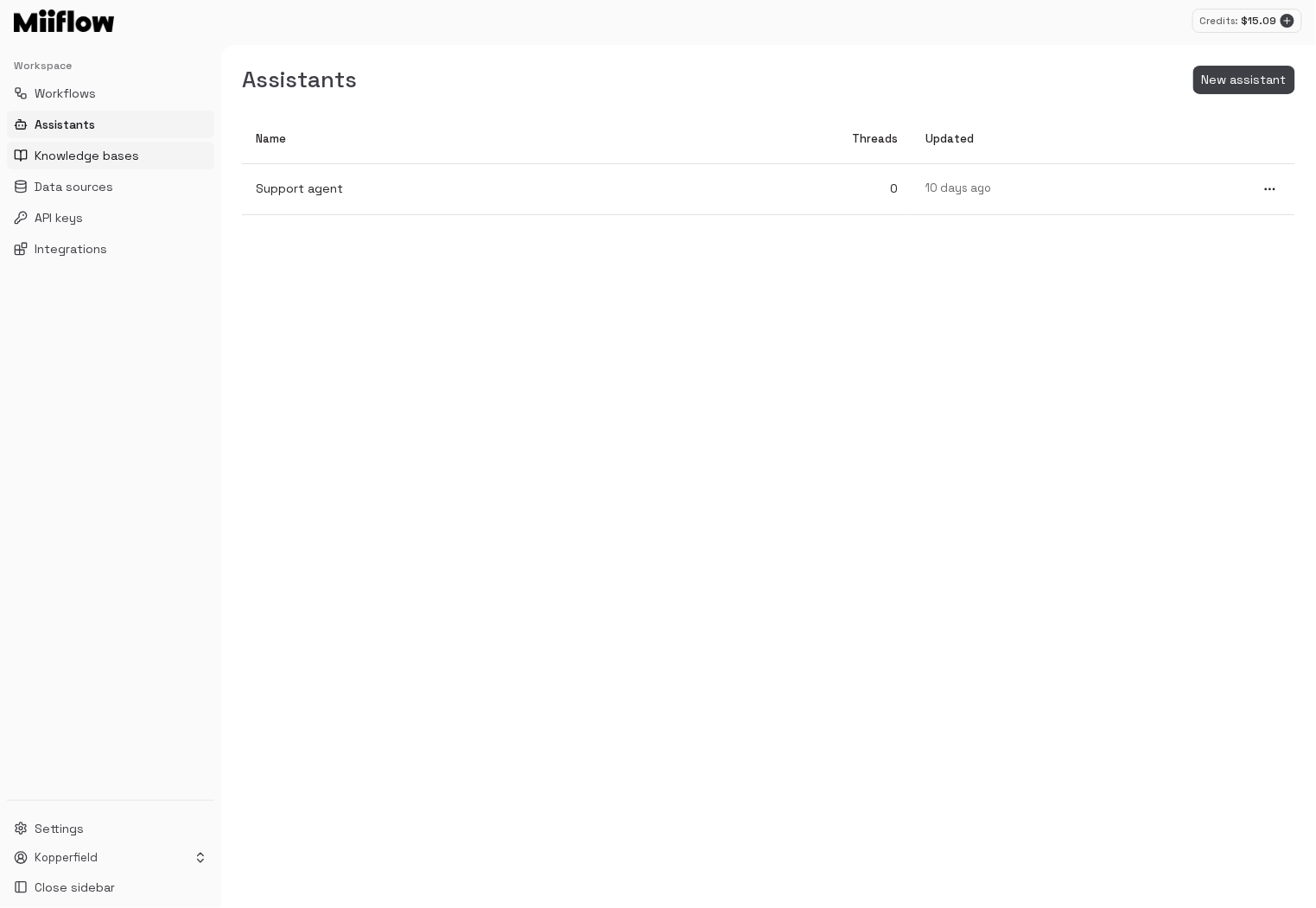 click on "Knowledge bases" at bounding box center [111, 156] 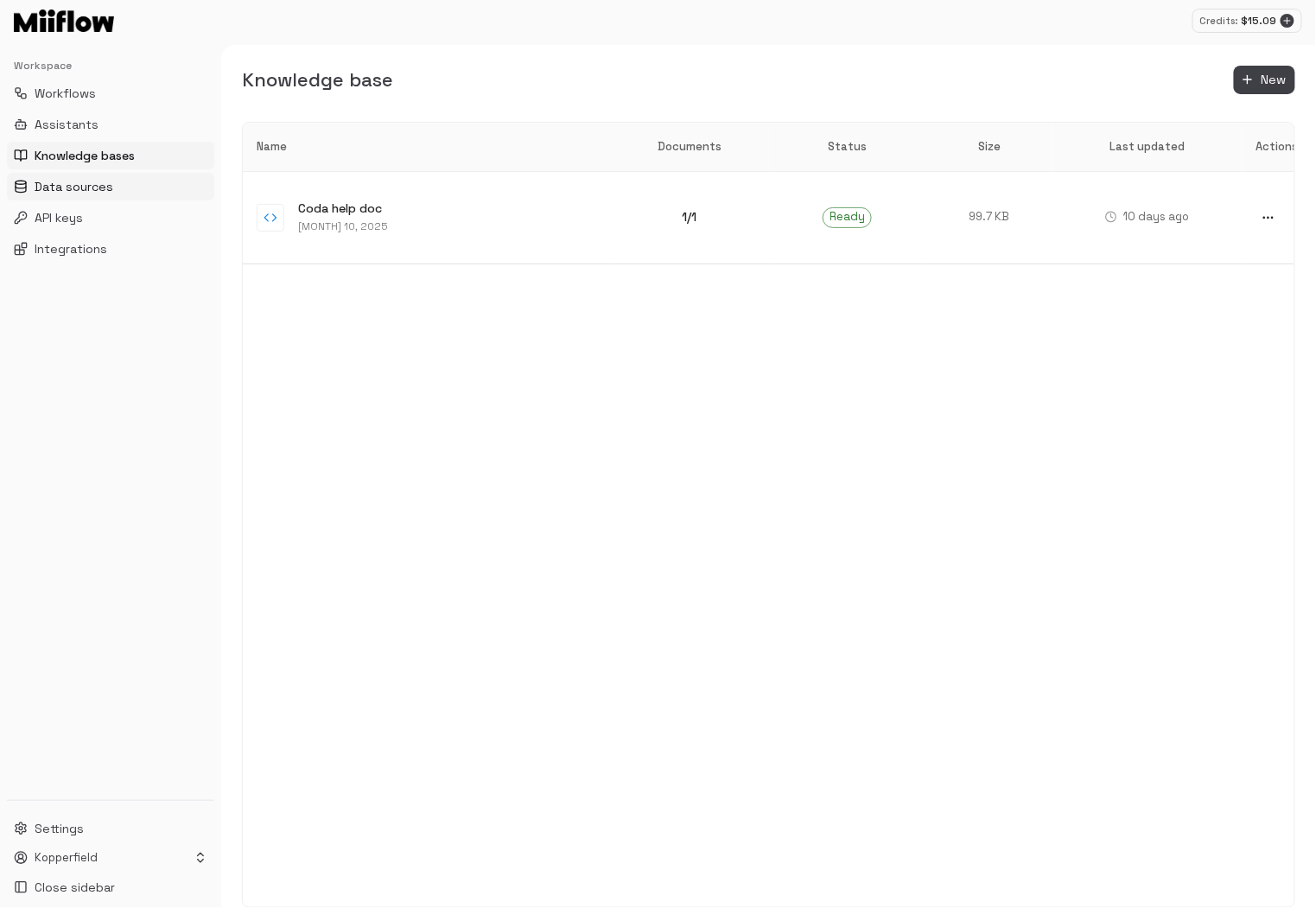 click on "Data sources" at bounding box center (111, 187) 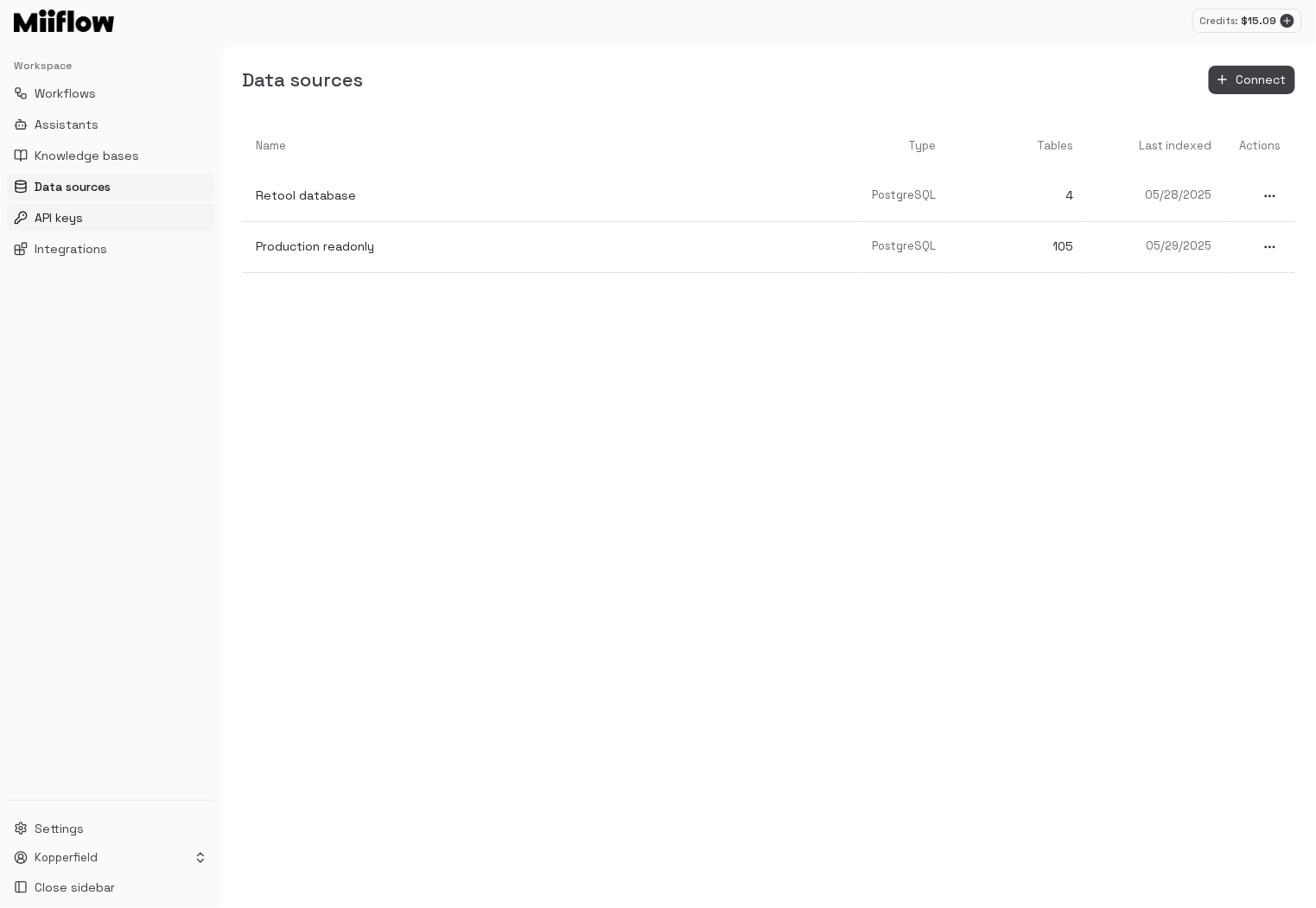 click on "API keys" at bounding box center [111, 218] 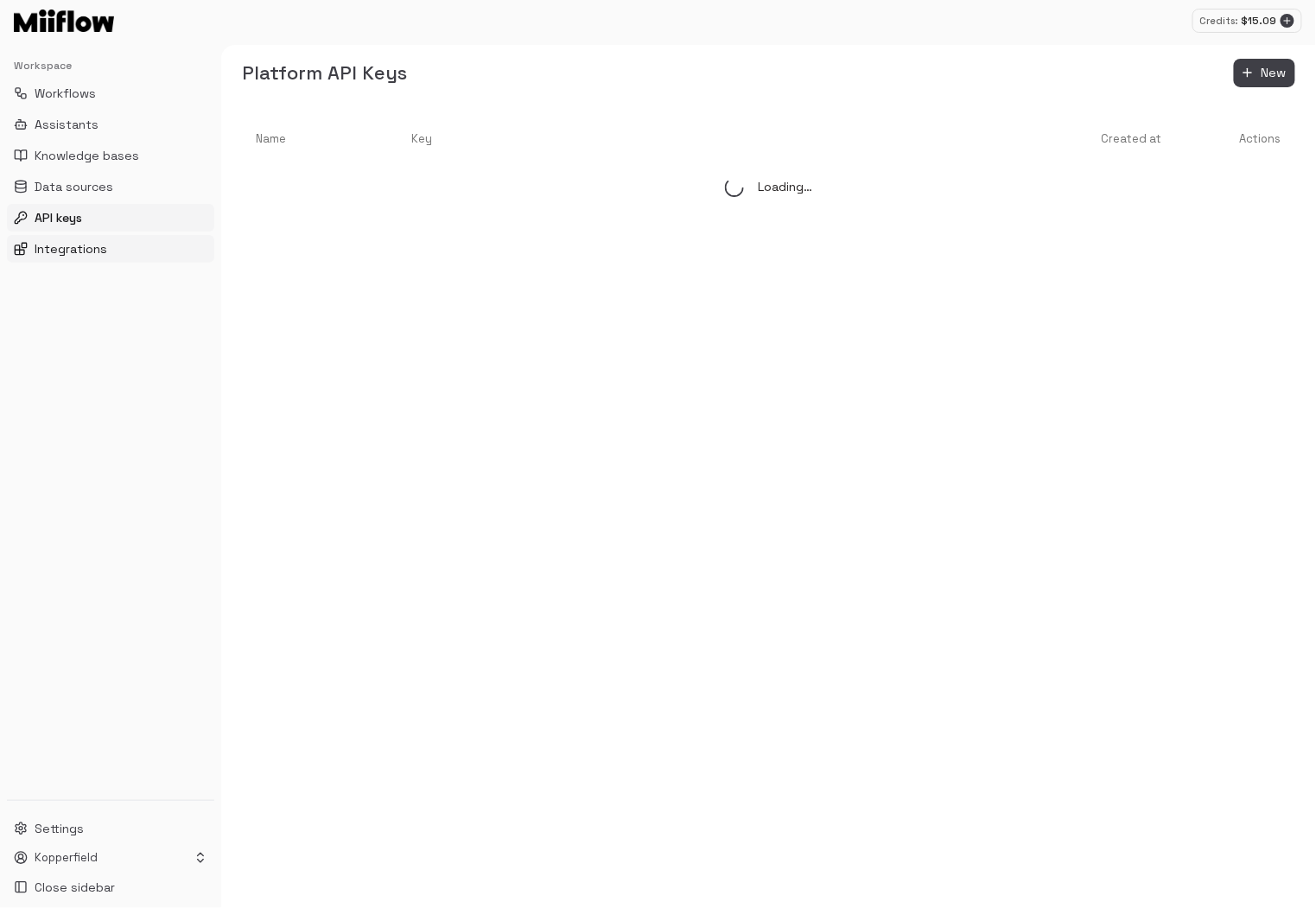 click on "Integrations" at bounding box center [111, 249] 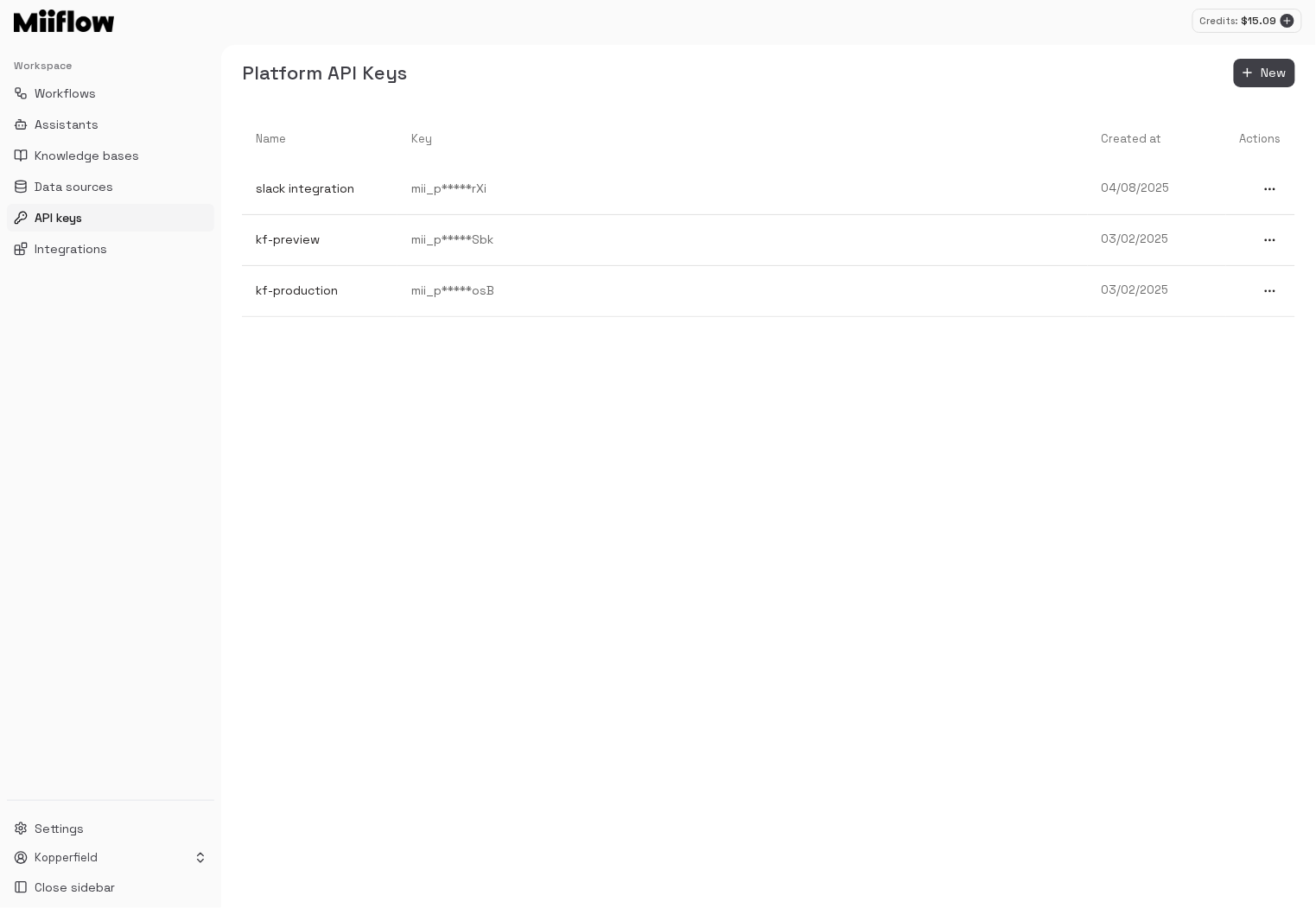 click on "API keys" at bounding box center (111, 218) 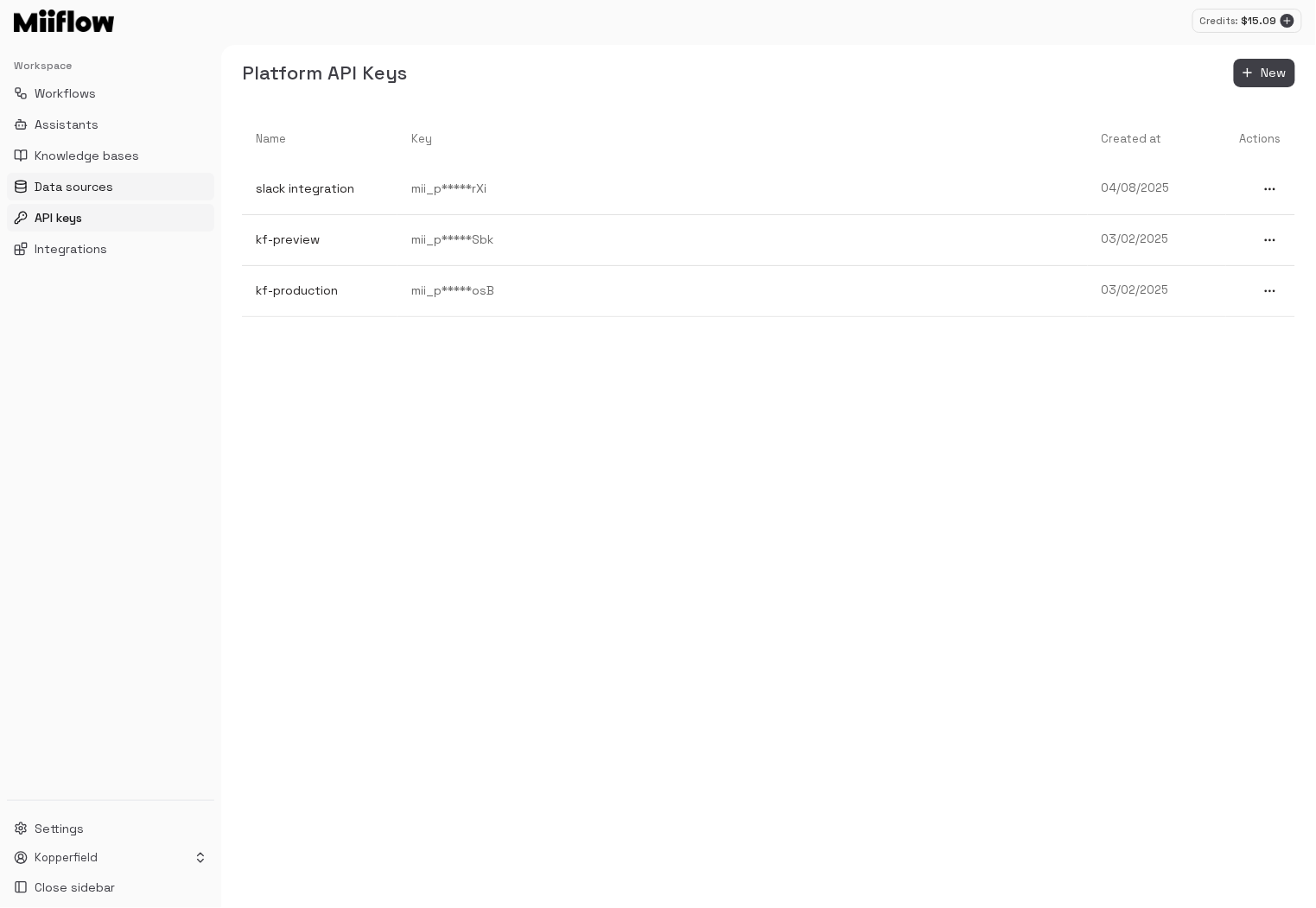 click on "Data sources" at bounding box center [73, 187] 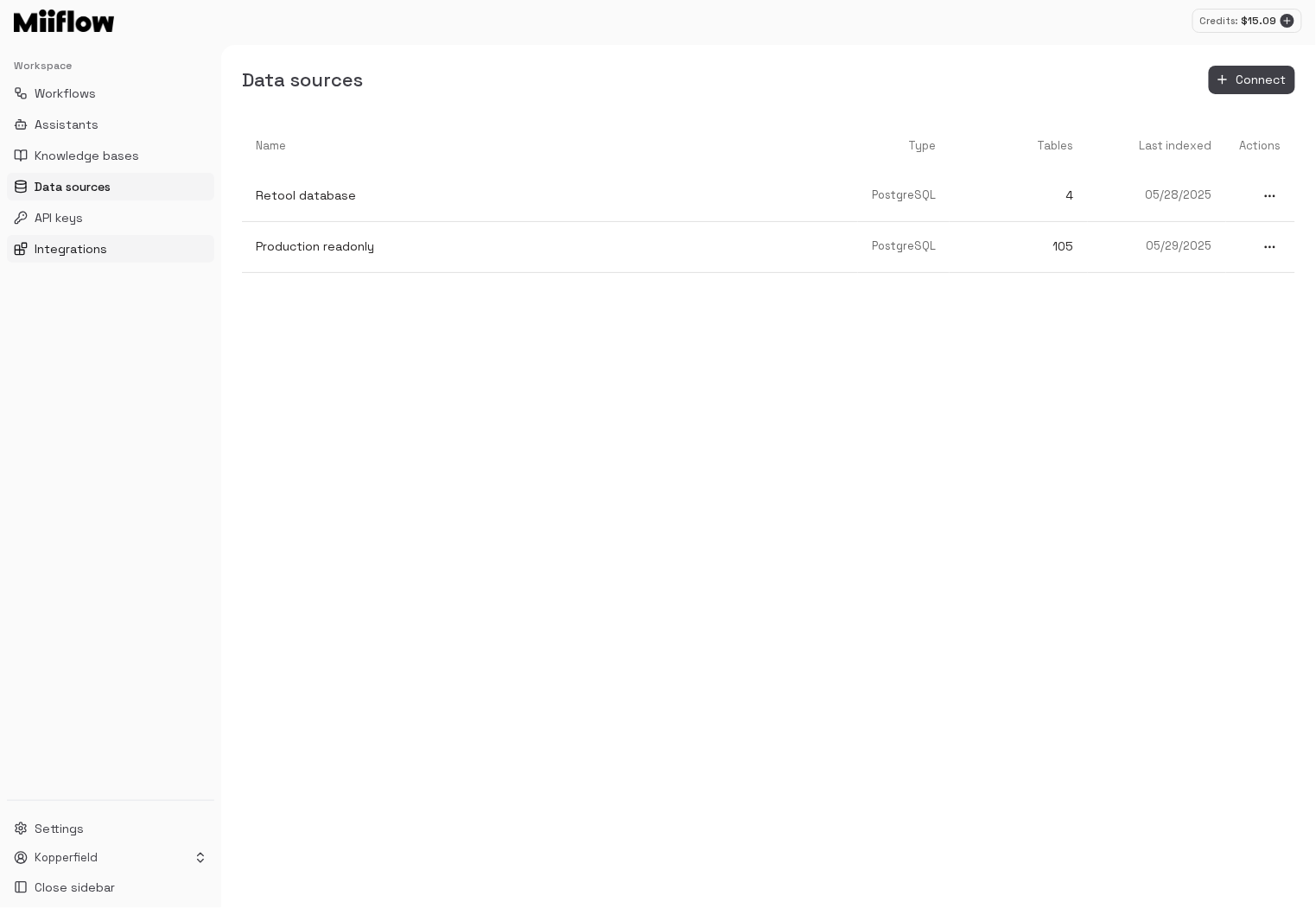 click on "Integrations" at bounding box center (71, 249) 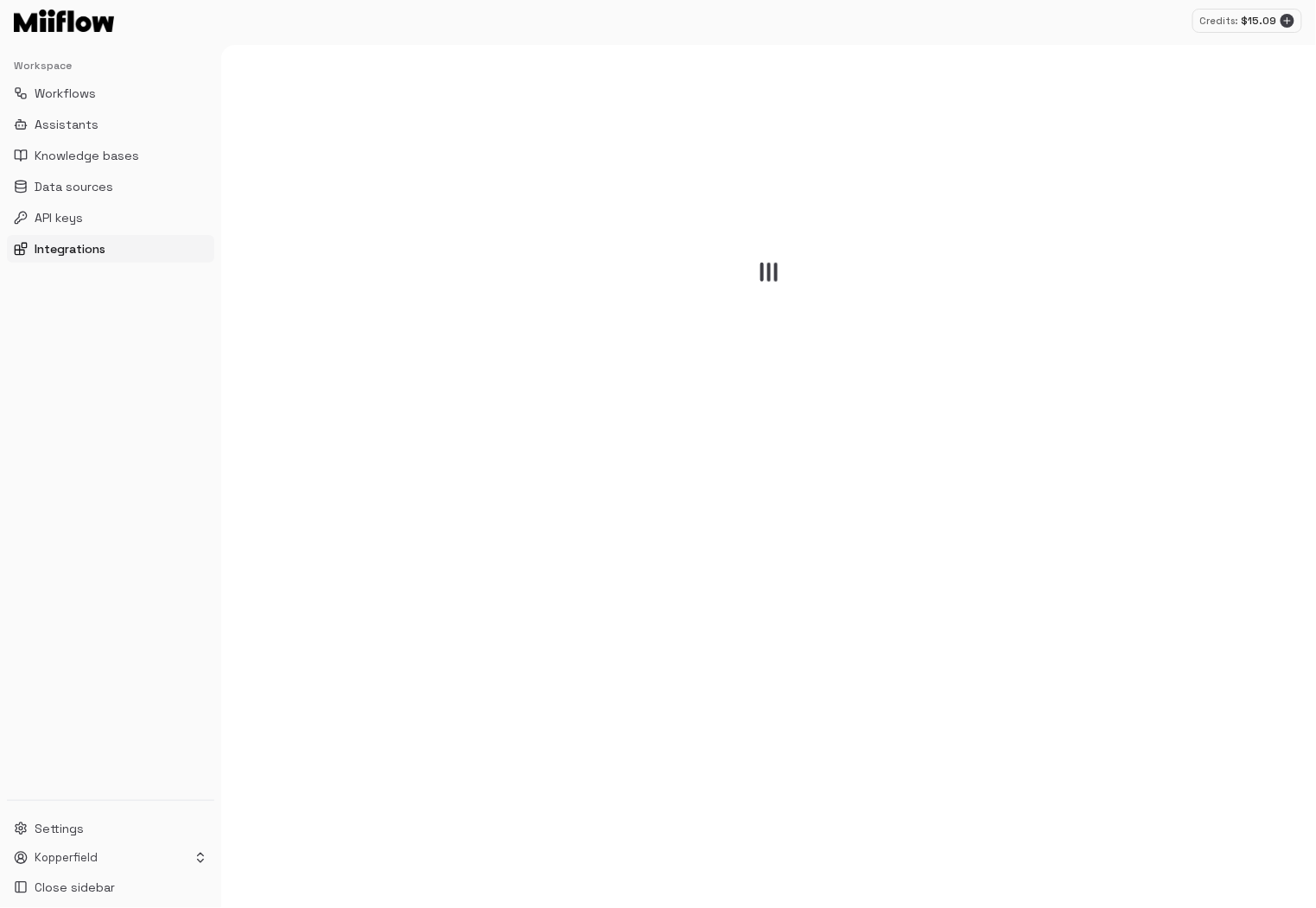 click on "Workflows Assistants Knowledge bases Data sources API keys Integrations" at bounding box center (111, 171) 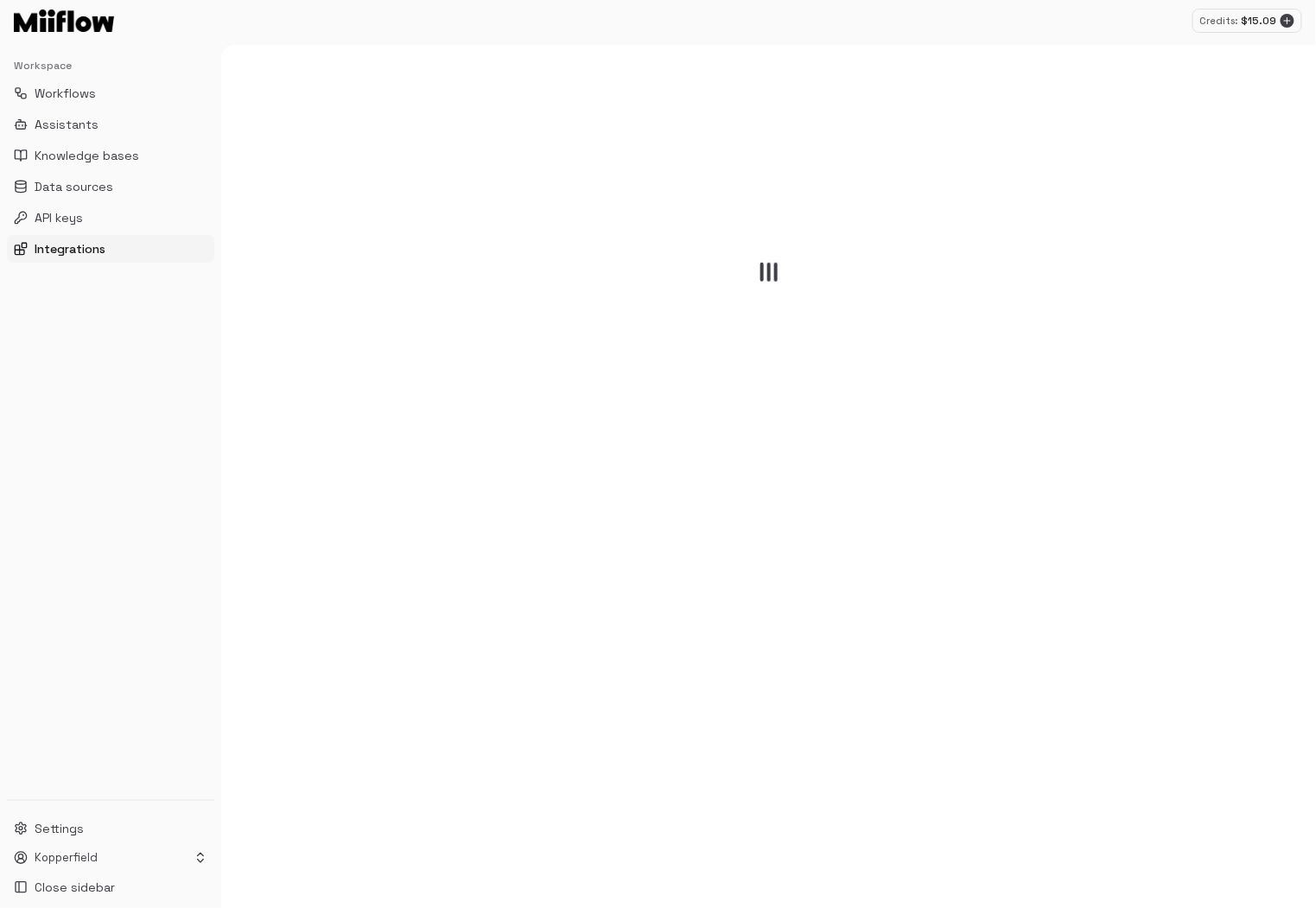 click on "Workflows Assistants Knowledge bases Data sources API keys Integrations" at bounding box center (111, 171) 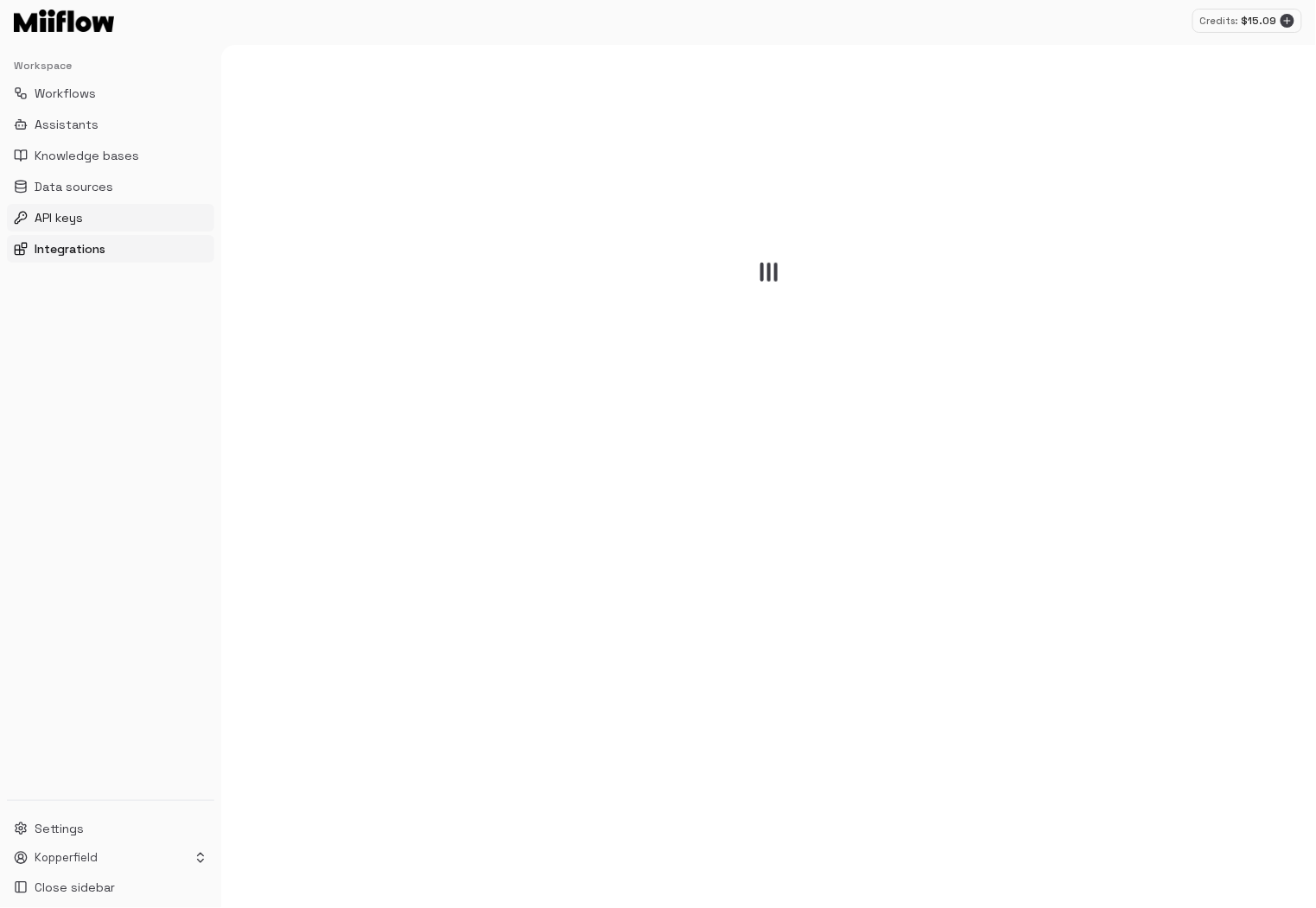 click on "API keys" at bounding box center (111, 218) 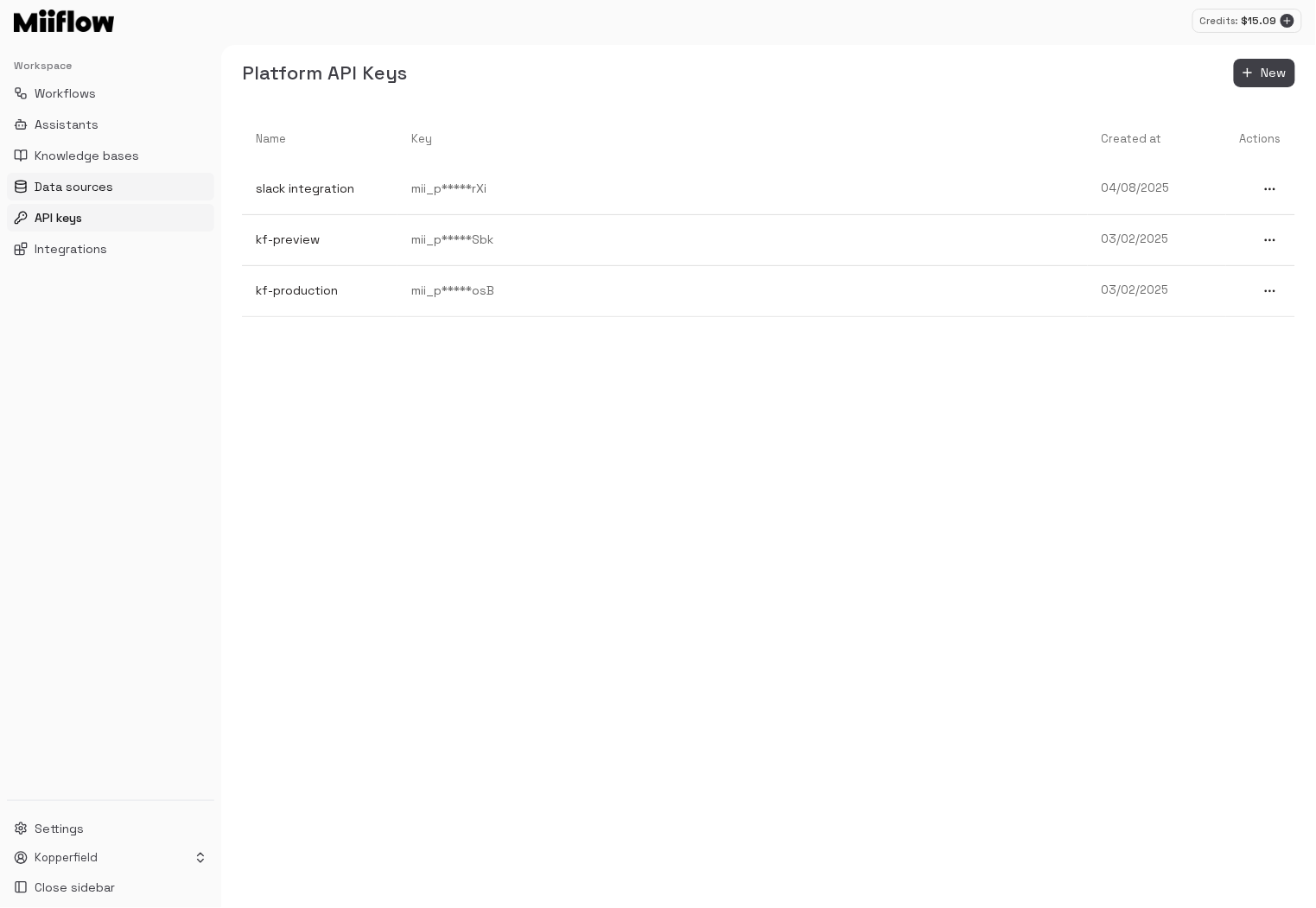 click on "Data sources" at bounding box center [73, 187] 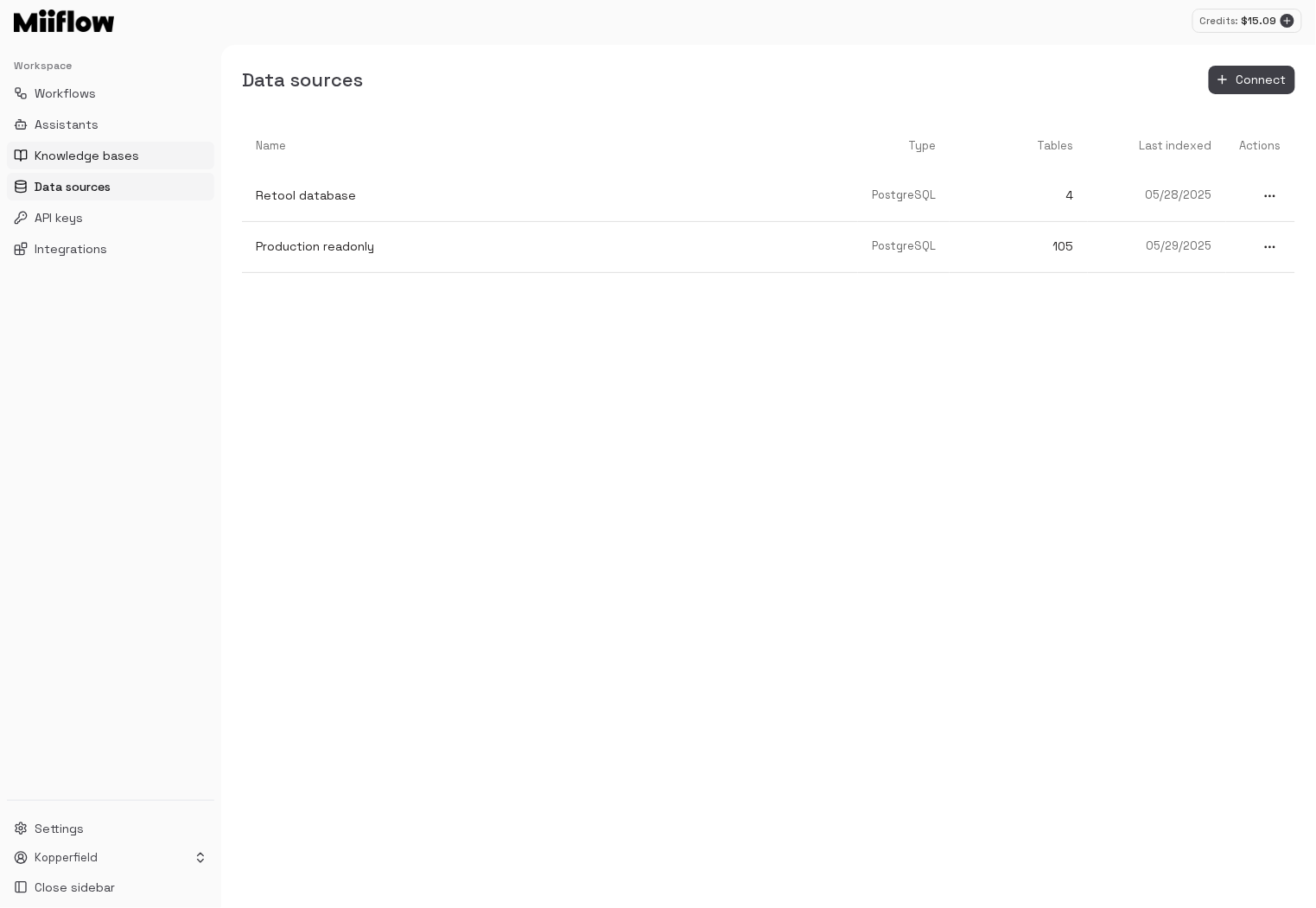 click on "Knowledge bases" at bounding box center [86, 156] 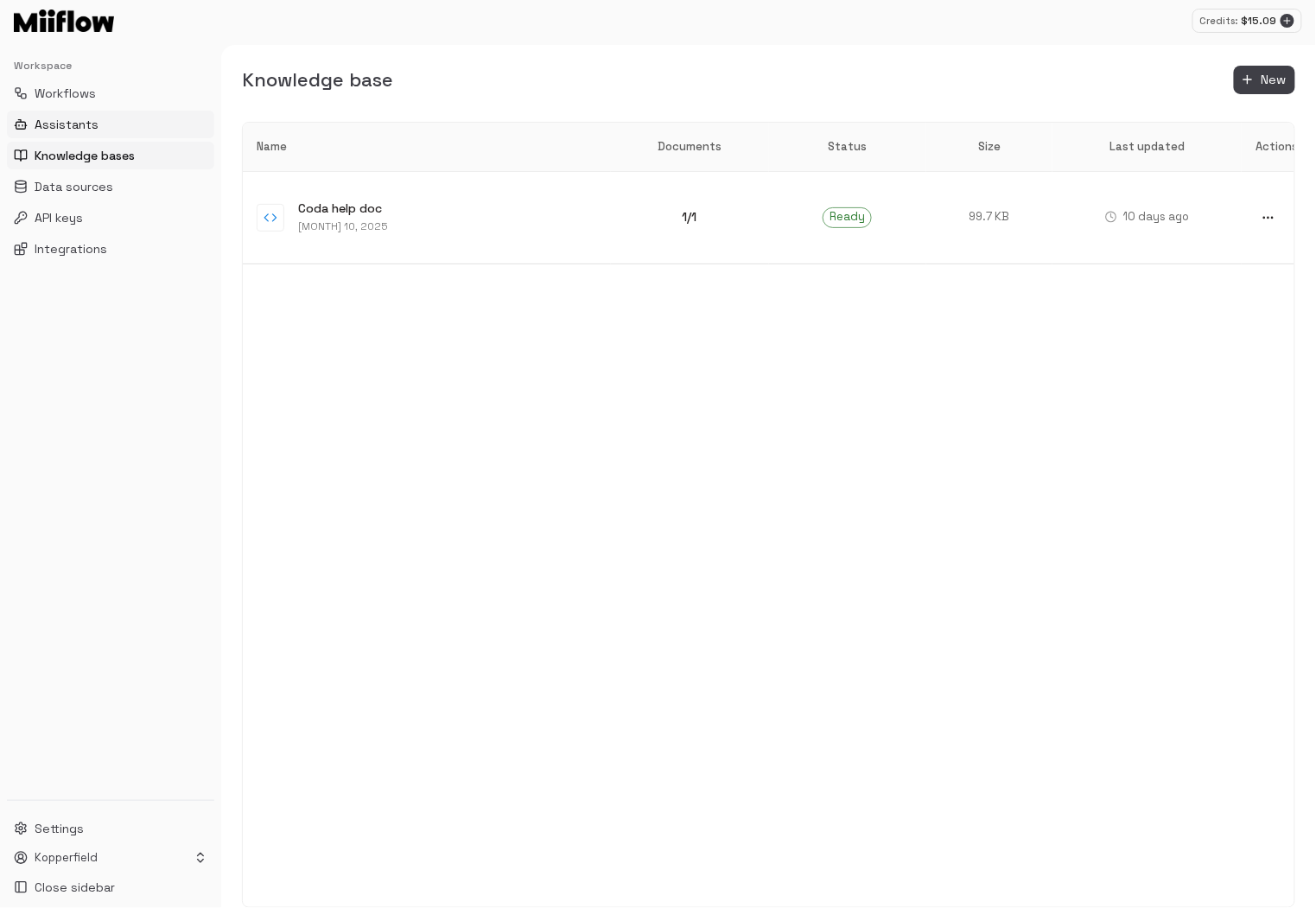 click on "Assistants" at bounding box center (111, 124) 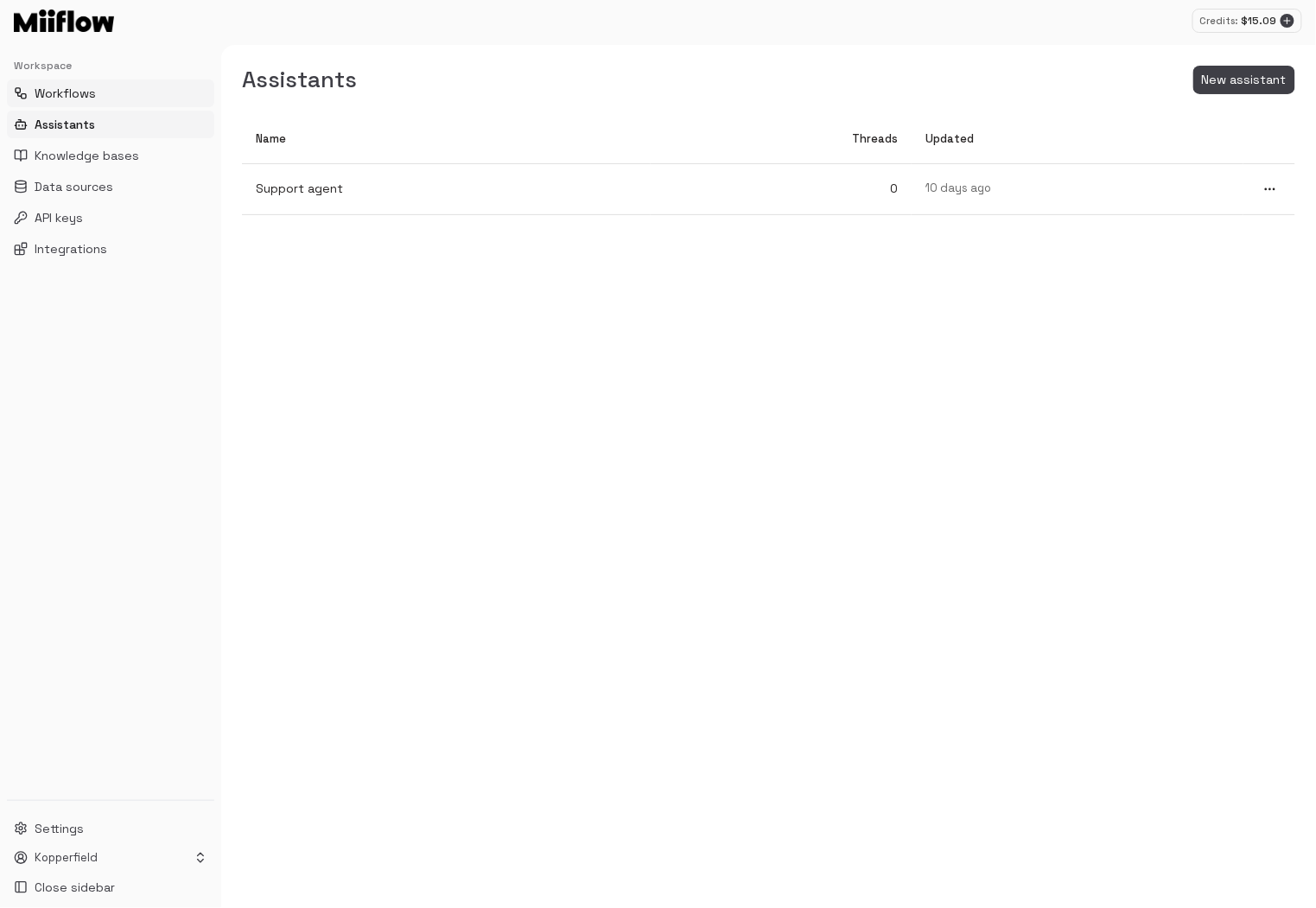 click on "Workflows" at bounding box center (111, 93) 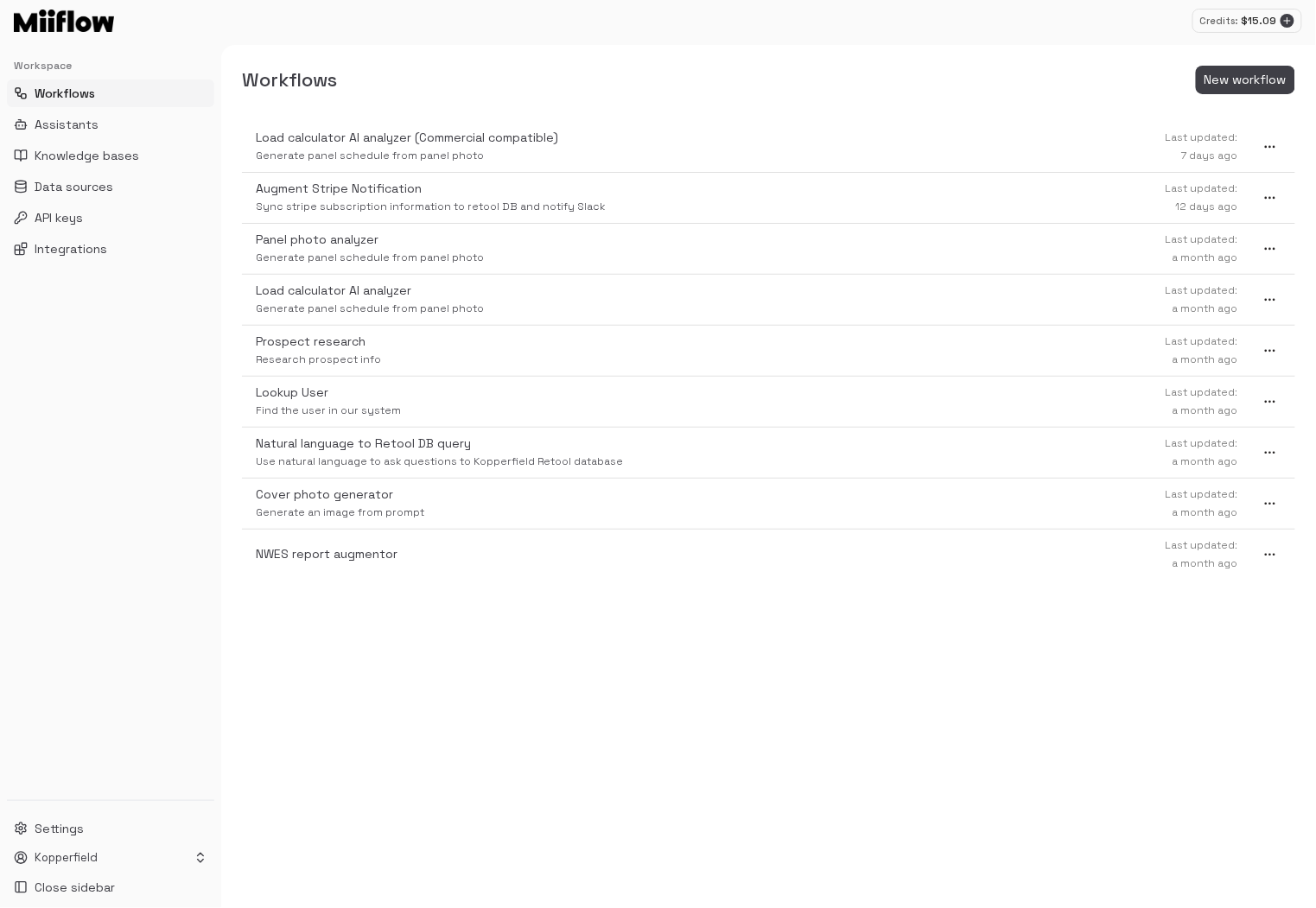 click on "Workspace Workflows Assistants Knowledge bases Data sources API keys Integrations" at bounding box center [111, 422] 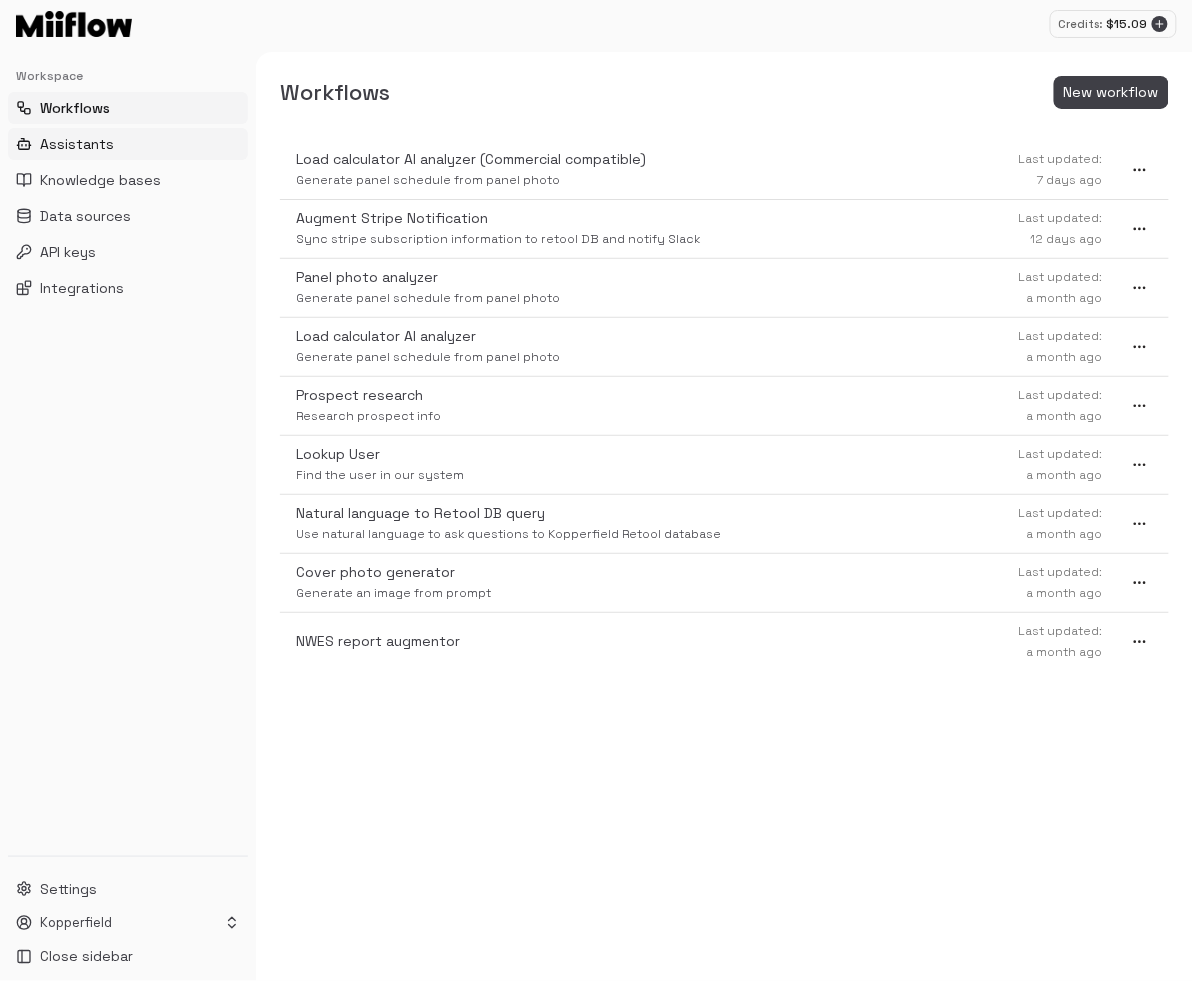 click on "Assistants" at bounding box center (128, 144) 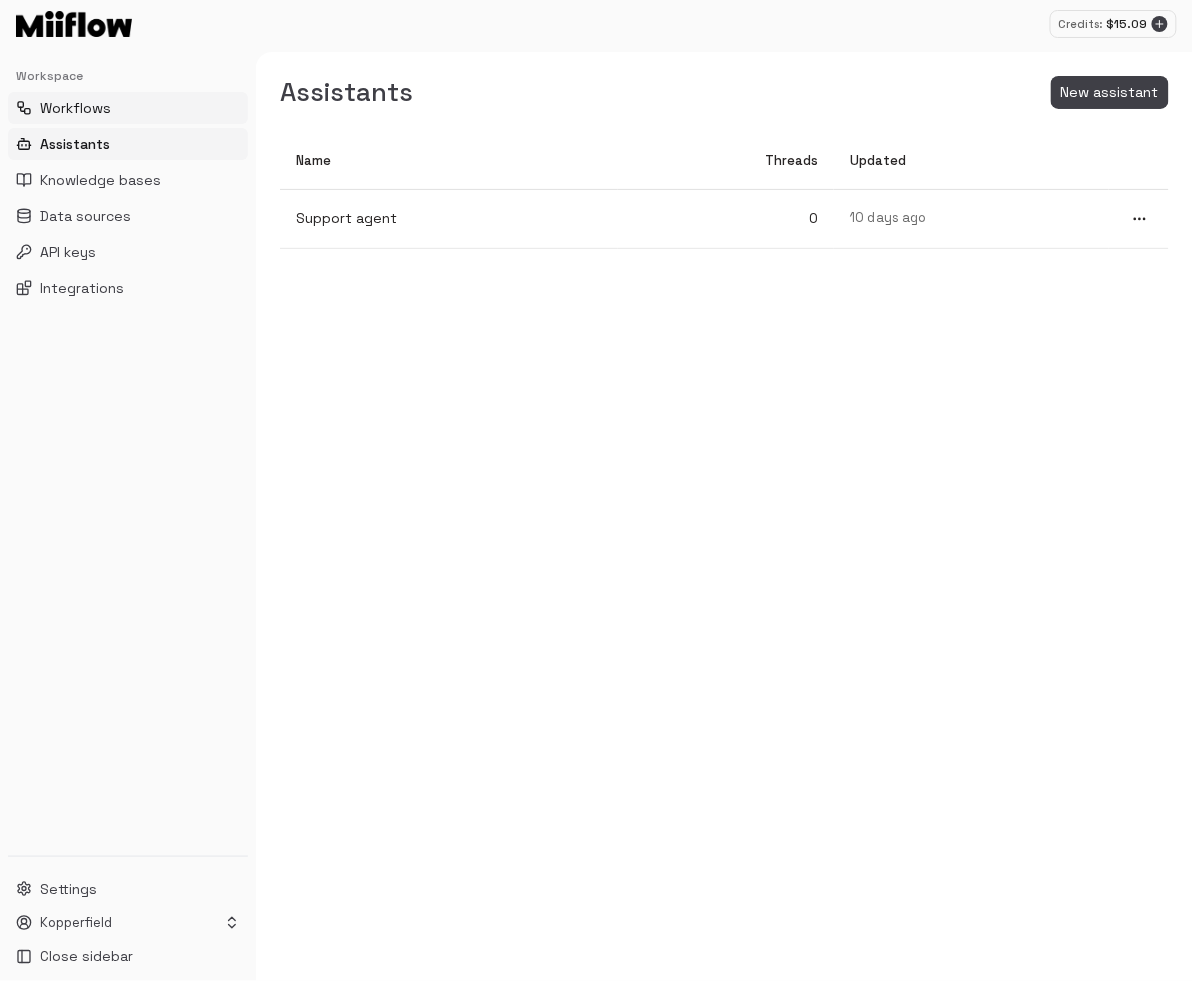 click on "Workflows" at bounding box center (75, 108) 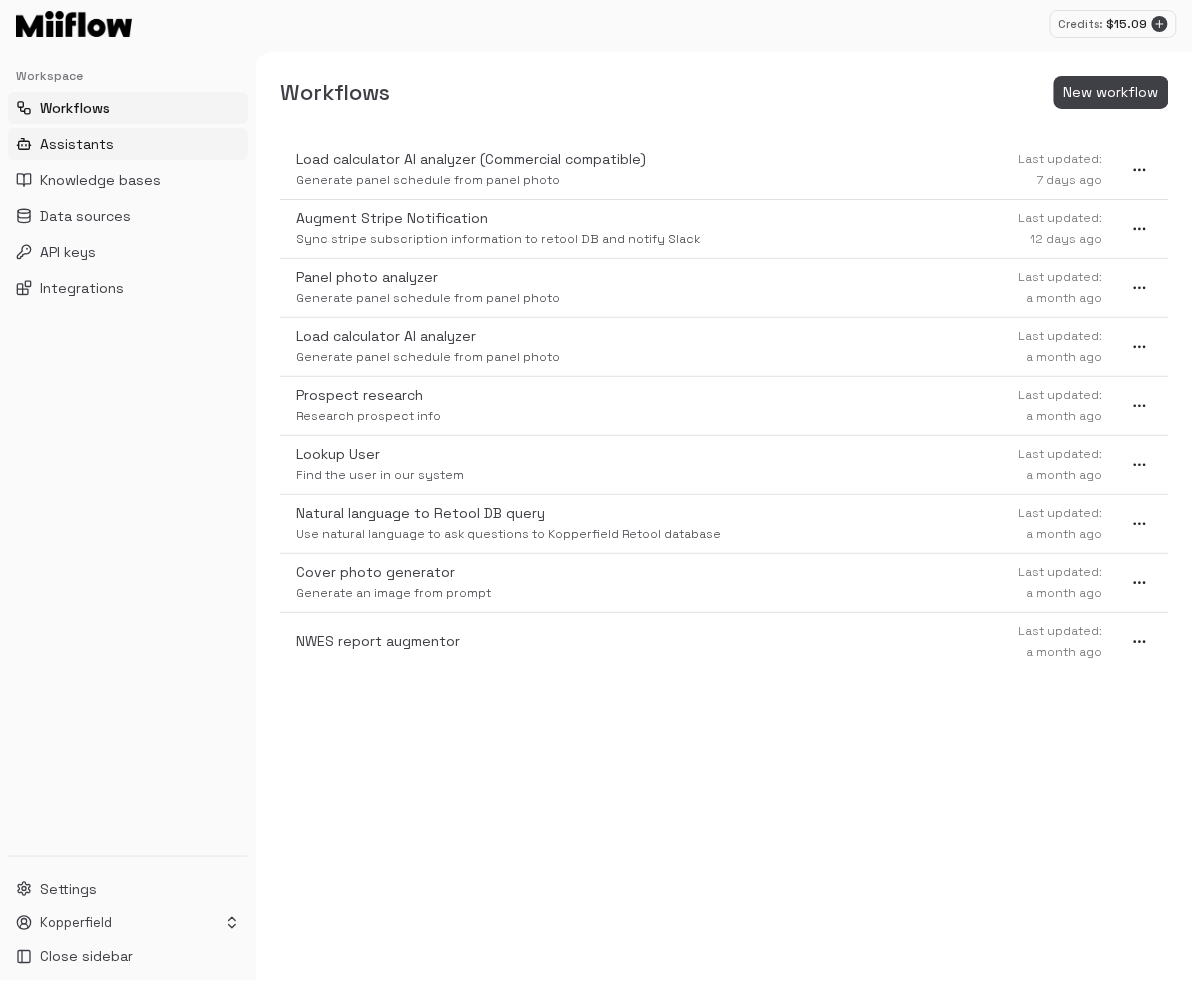 click on "Assistants" at bounding box center [77, 144] 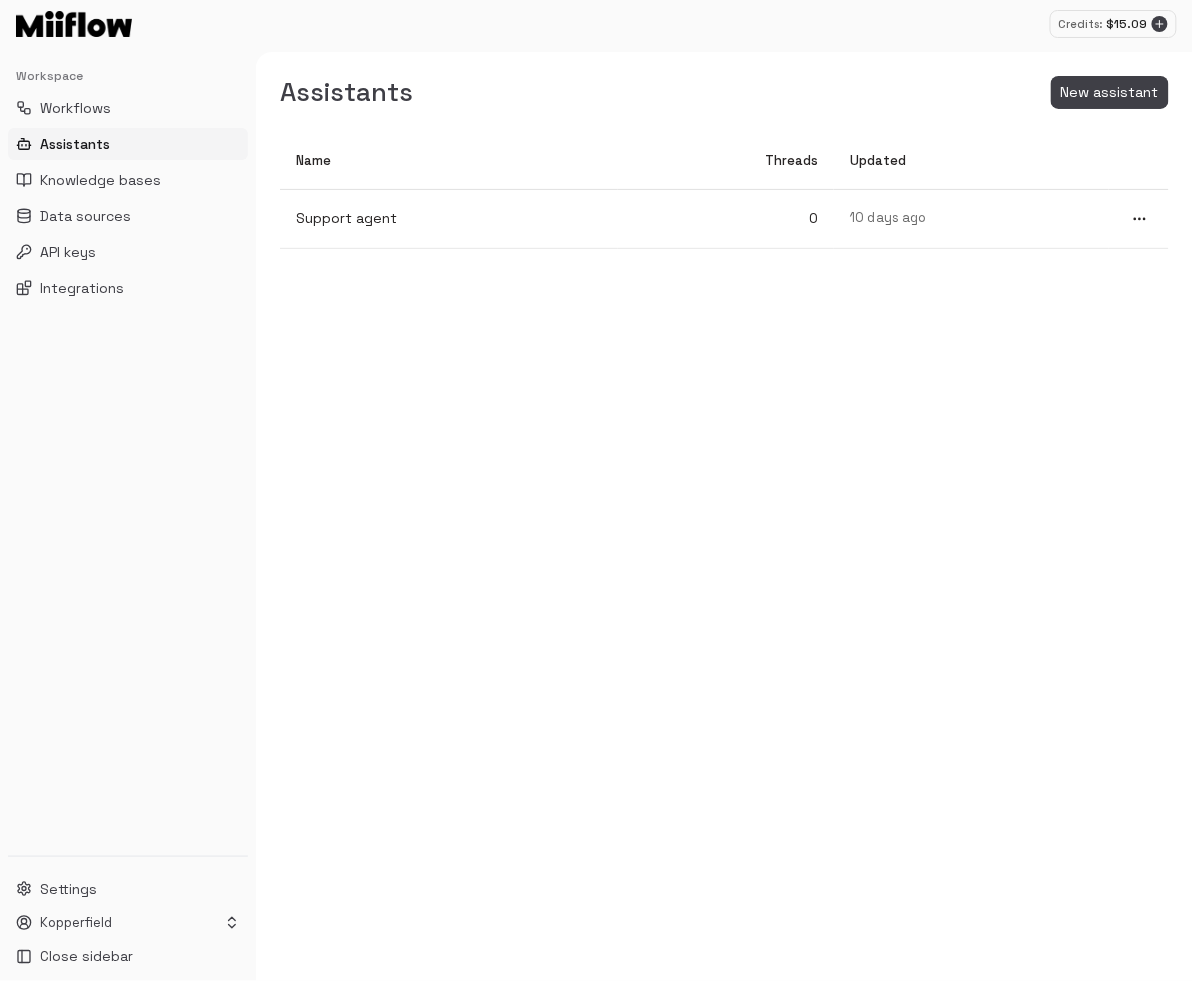 click on "Workflows Assistants Knowledge bases Data sources API keys Integrations" at bounding box center [128, 198] 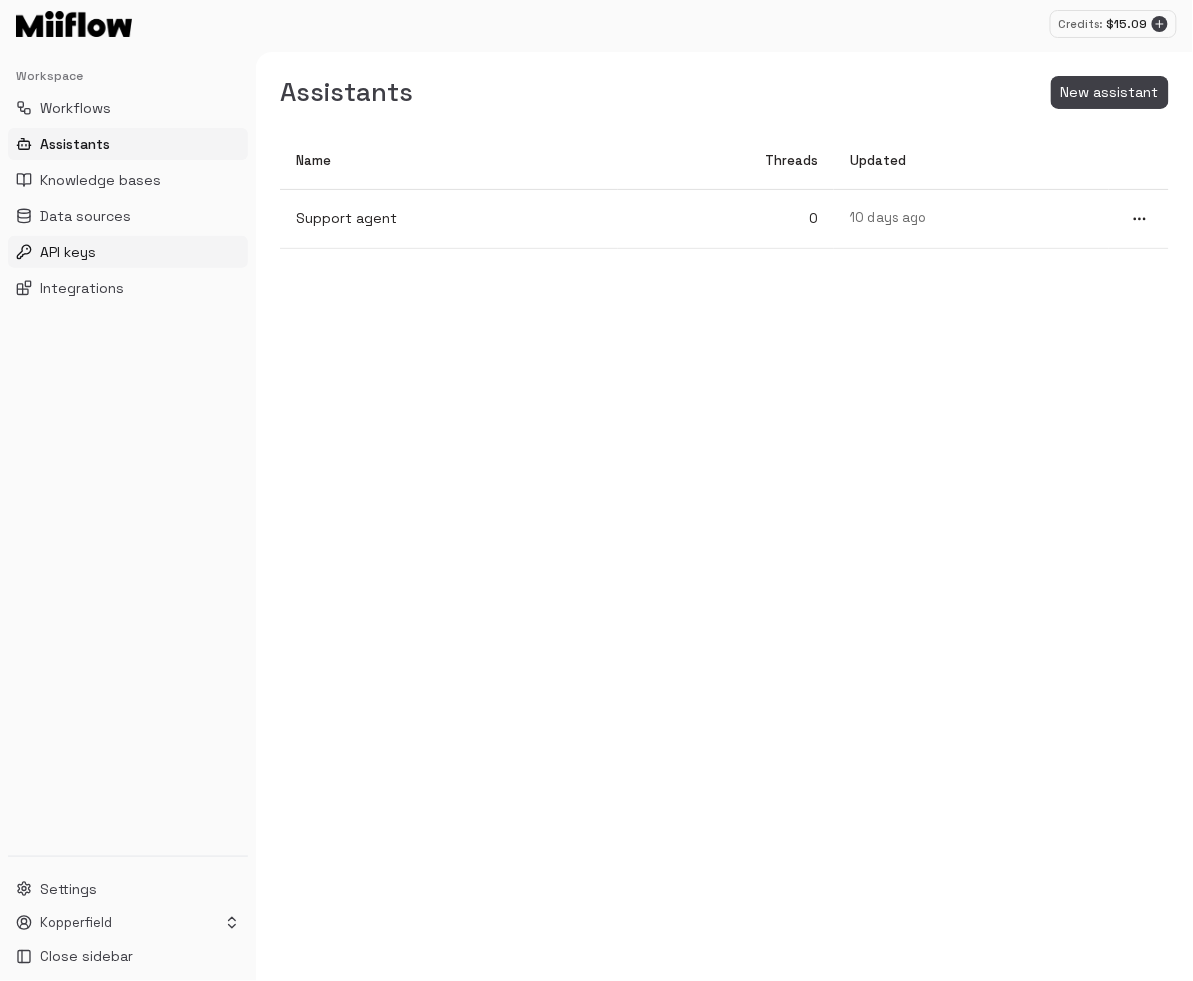 click on "API keys" at bounding box center (128, 252) 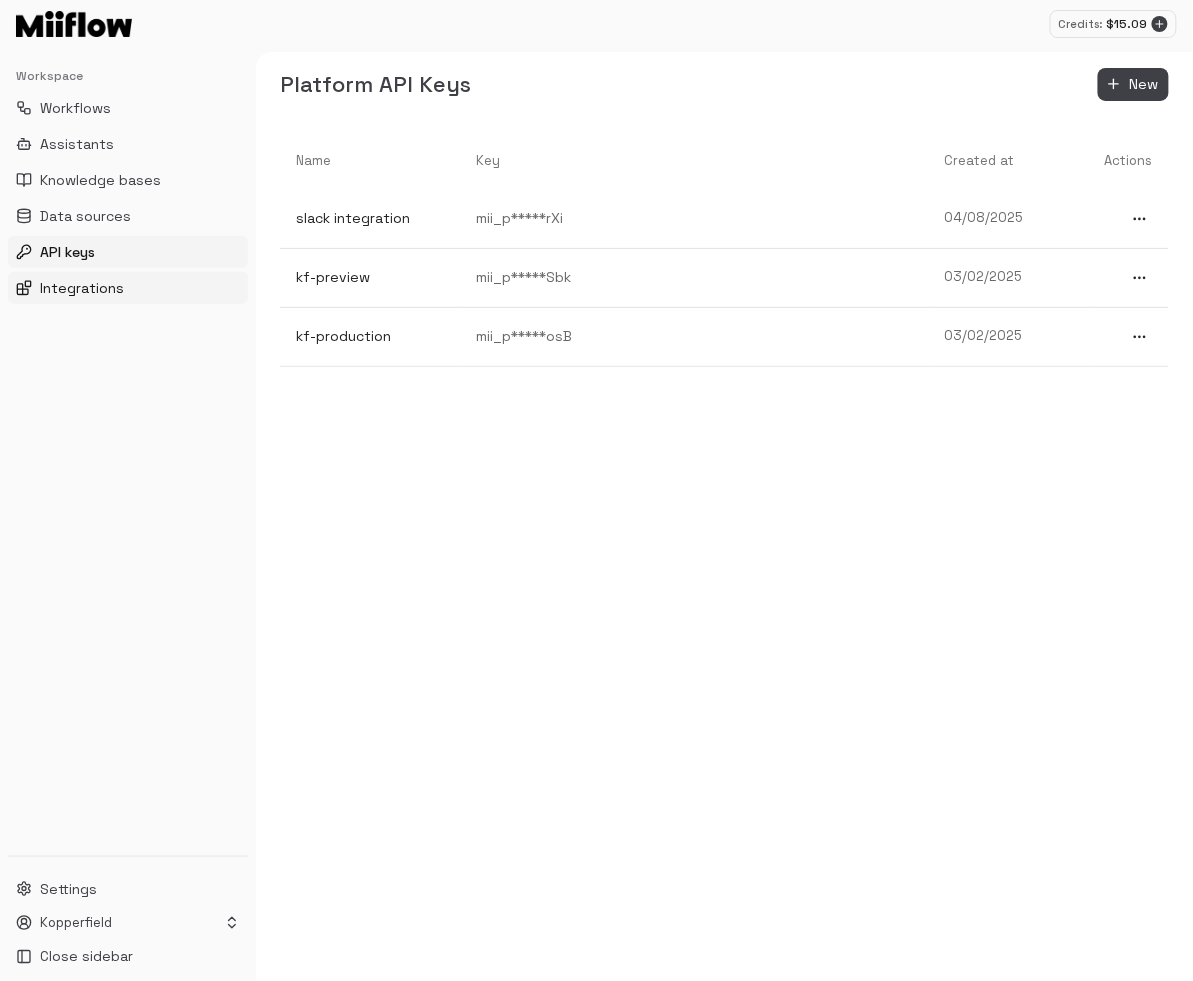 click on "Integrations" at bounding box center [82, 288] 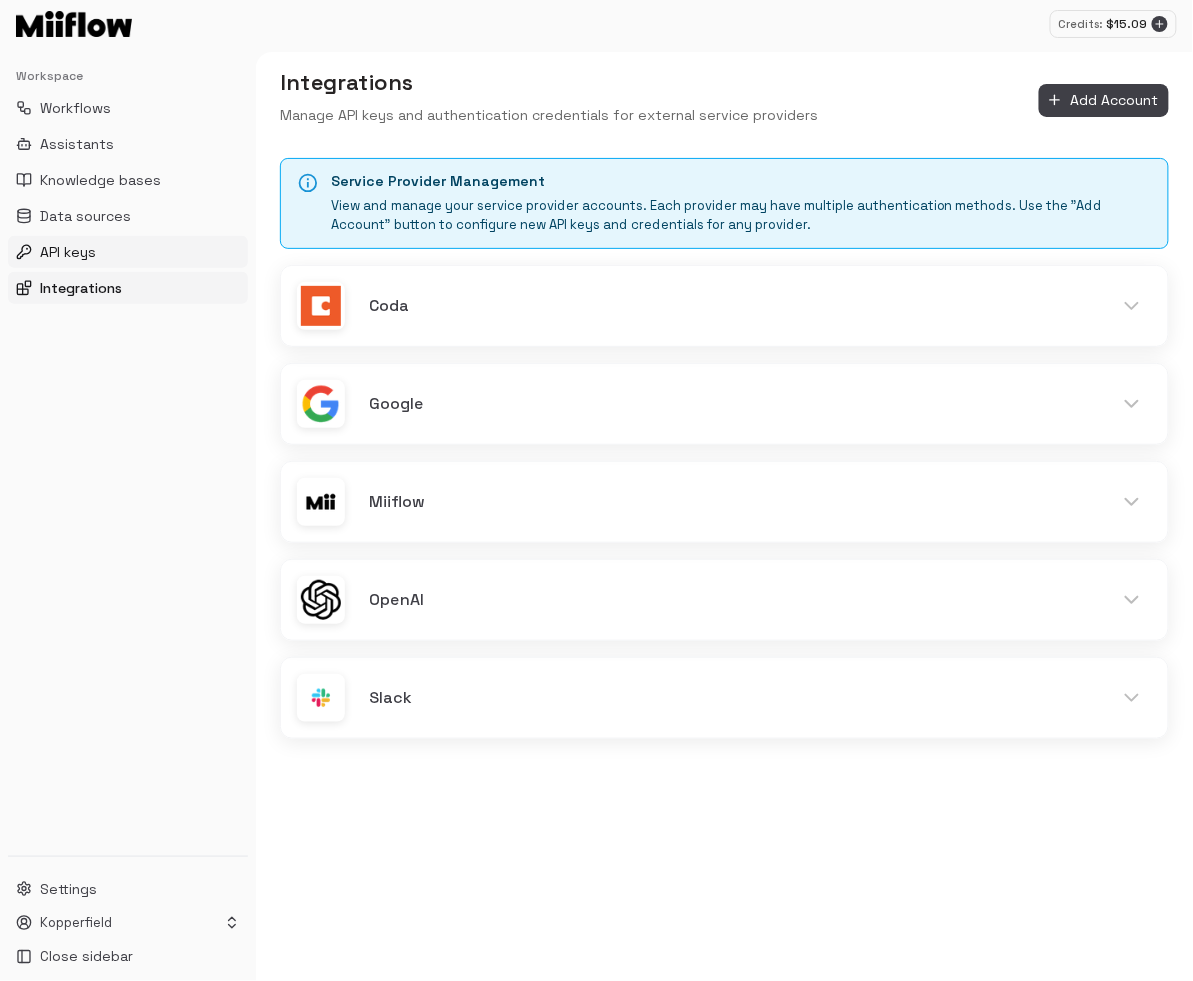 click on "API keys" at bounding box center (128, 252) 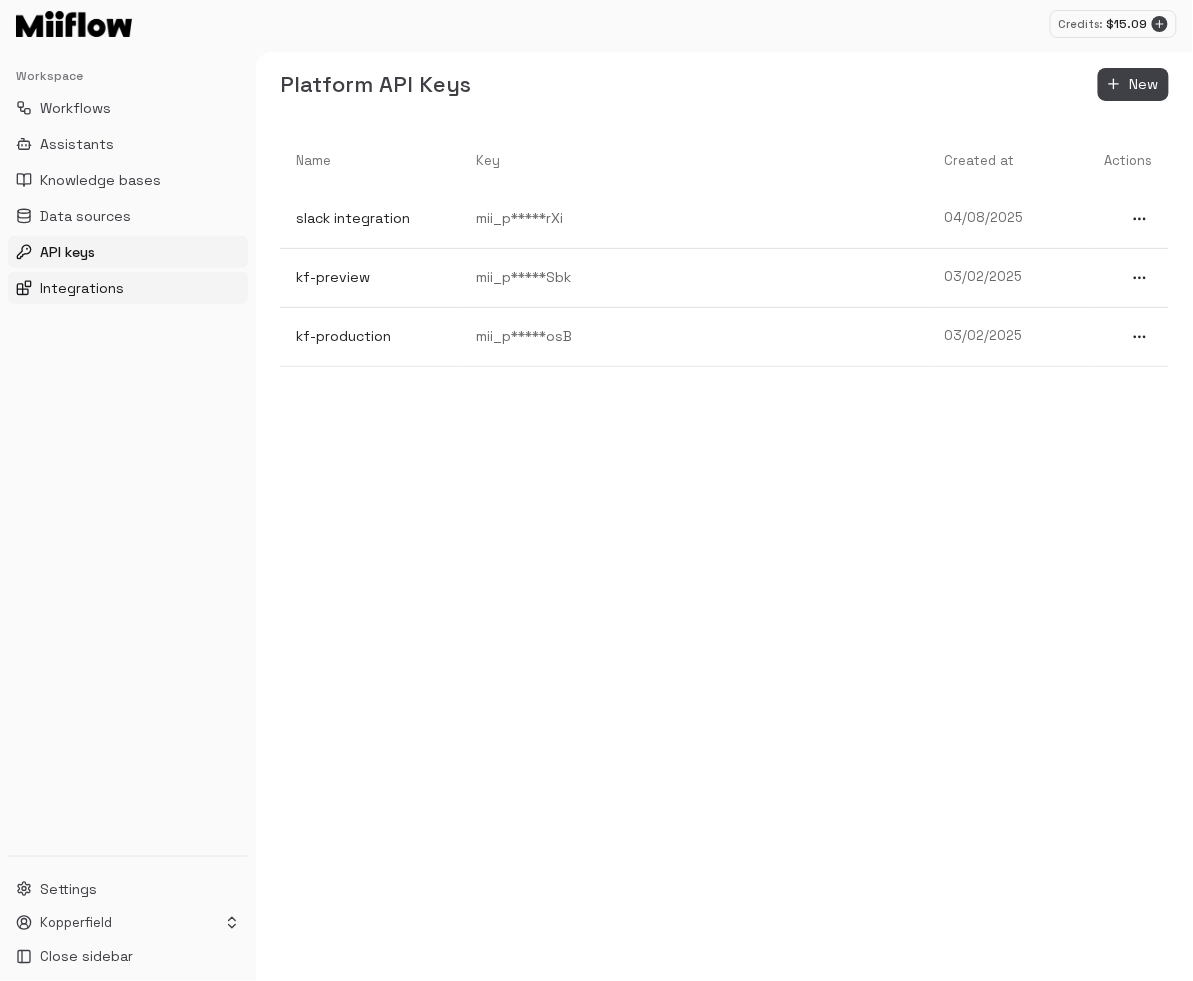 click on "Integrations" at bounding box center (82, 288) 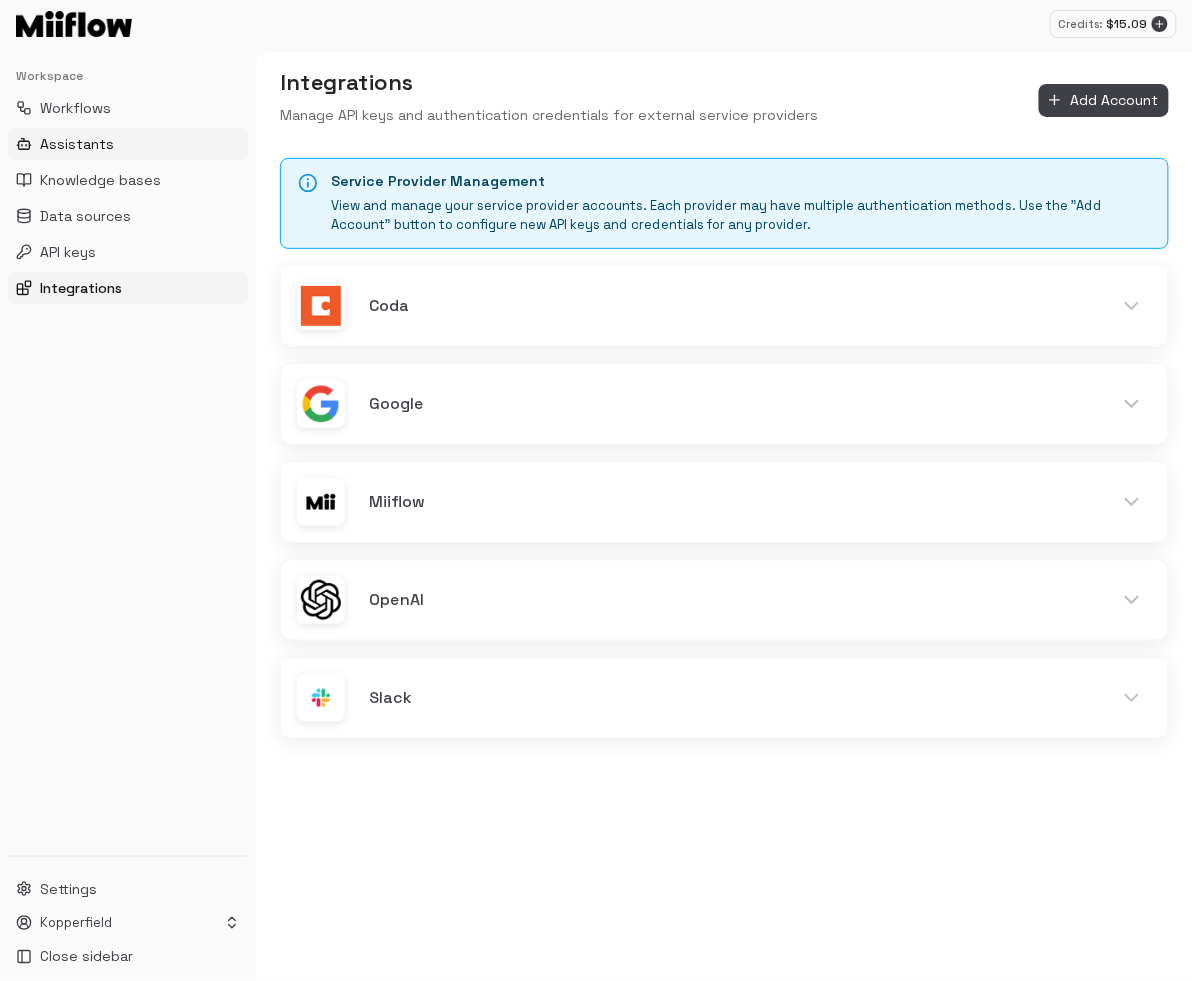 click on "Assistants" at bounding box center (128, 144) 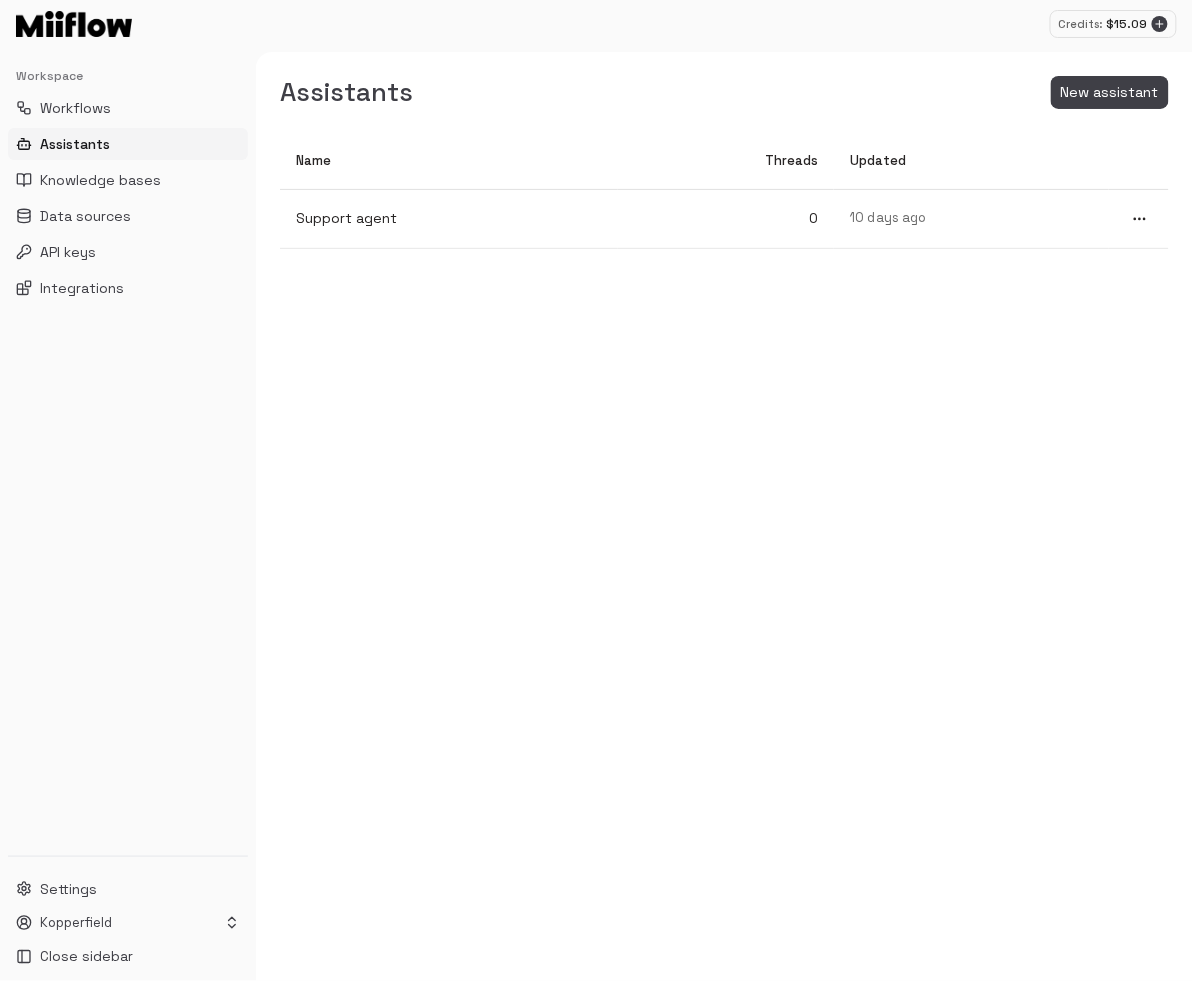click on "Assistants" at bounding box center [75, 144] 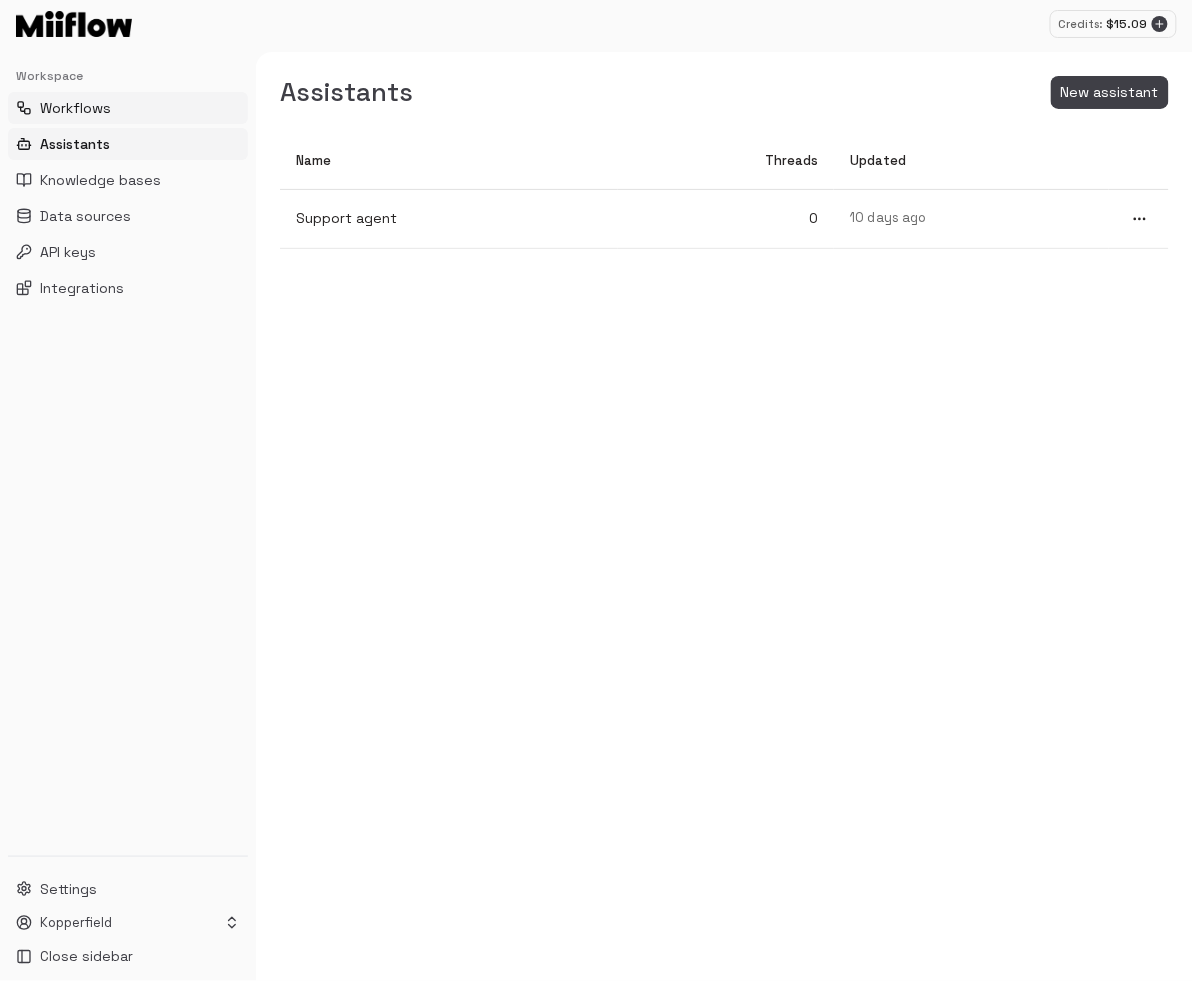 click on "Workflows" at bounding box center [128, 108] 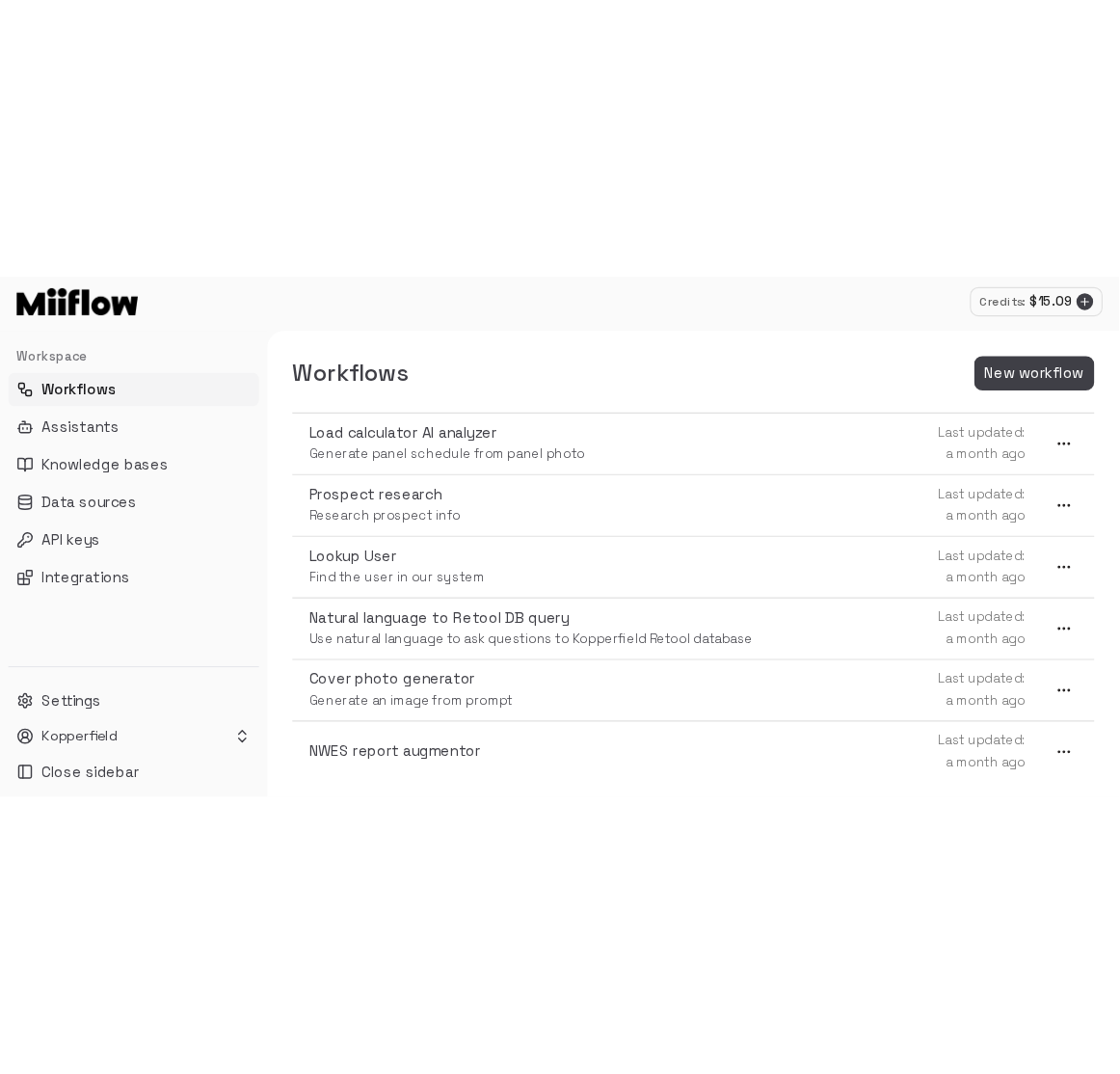 scroll, scrollTop: 0, scrollLeft: 0, axis: both 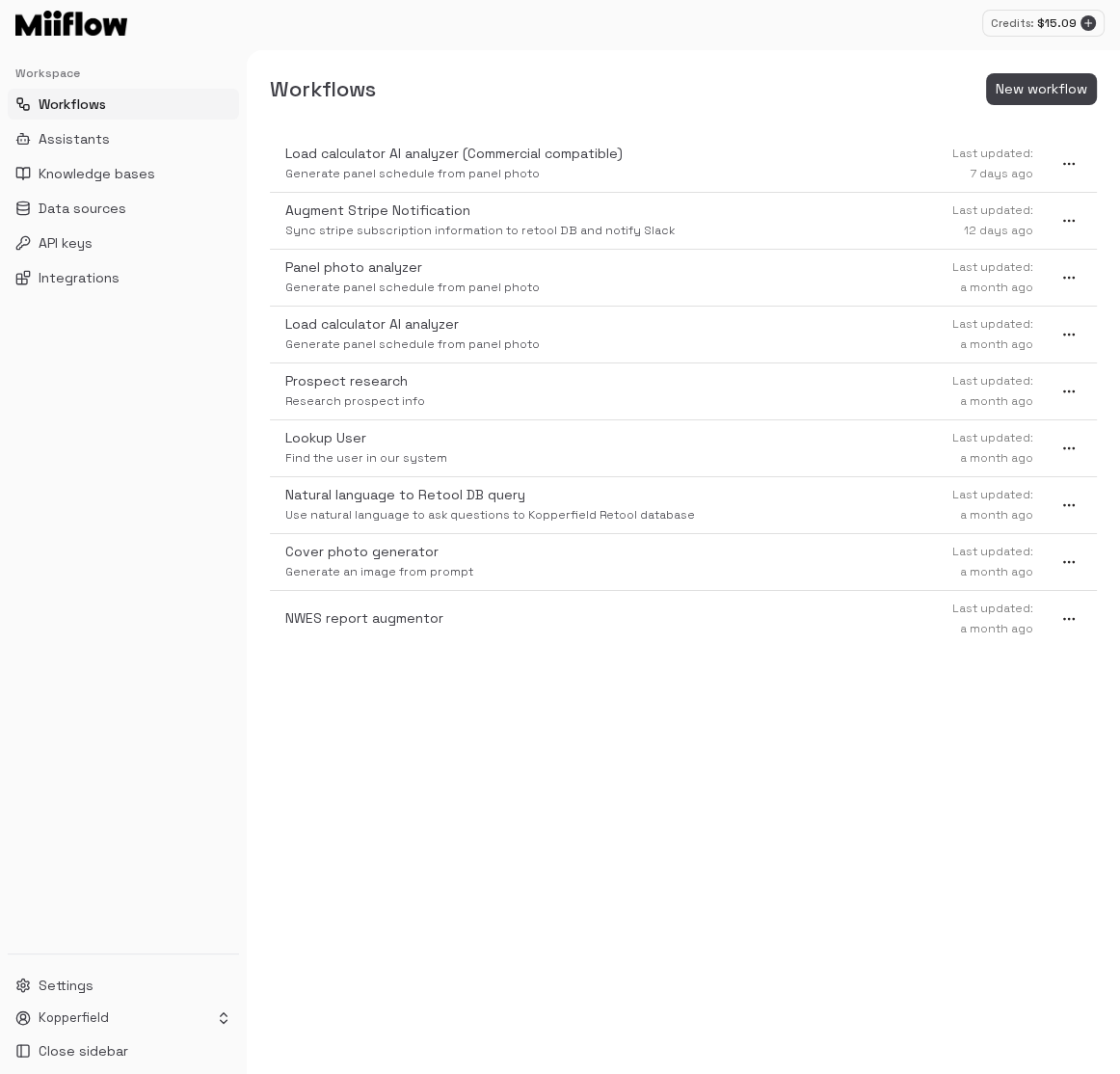 click on "Load calculator AI analyzer (Commercial compatible) Generate panel schedule from panel photo Last updated: 7 days ago Augment Stripe Notification Sync stripe subscription information to retool DB and notify Slack Last updated: 12 days ago Panel photo analyzer Generate panel schedule from panel photo Last updated: a month ago Load calculator AI analyzer Generate panel schedule from panel photo Last updated: a month ago Prospect research Research prospect info Last updated: a month ago Lookup User Find the user in our system Last updated: a month ago Natural language to Retool DB query Use natural language to ask questions to Kopperfield Retool database Last updated: a month ago Cover photo generator Generate an image from prompt Last updated: a month ago NWES report augmentor Last updated: a month ago" at bounding box center [683, 590] 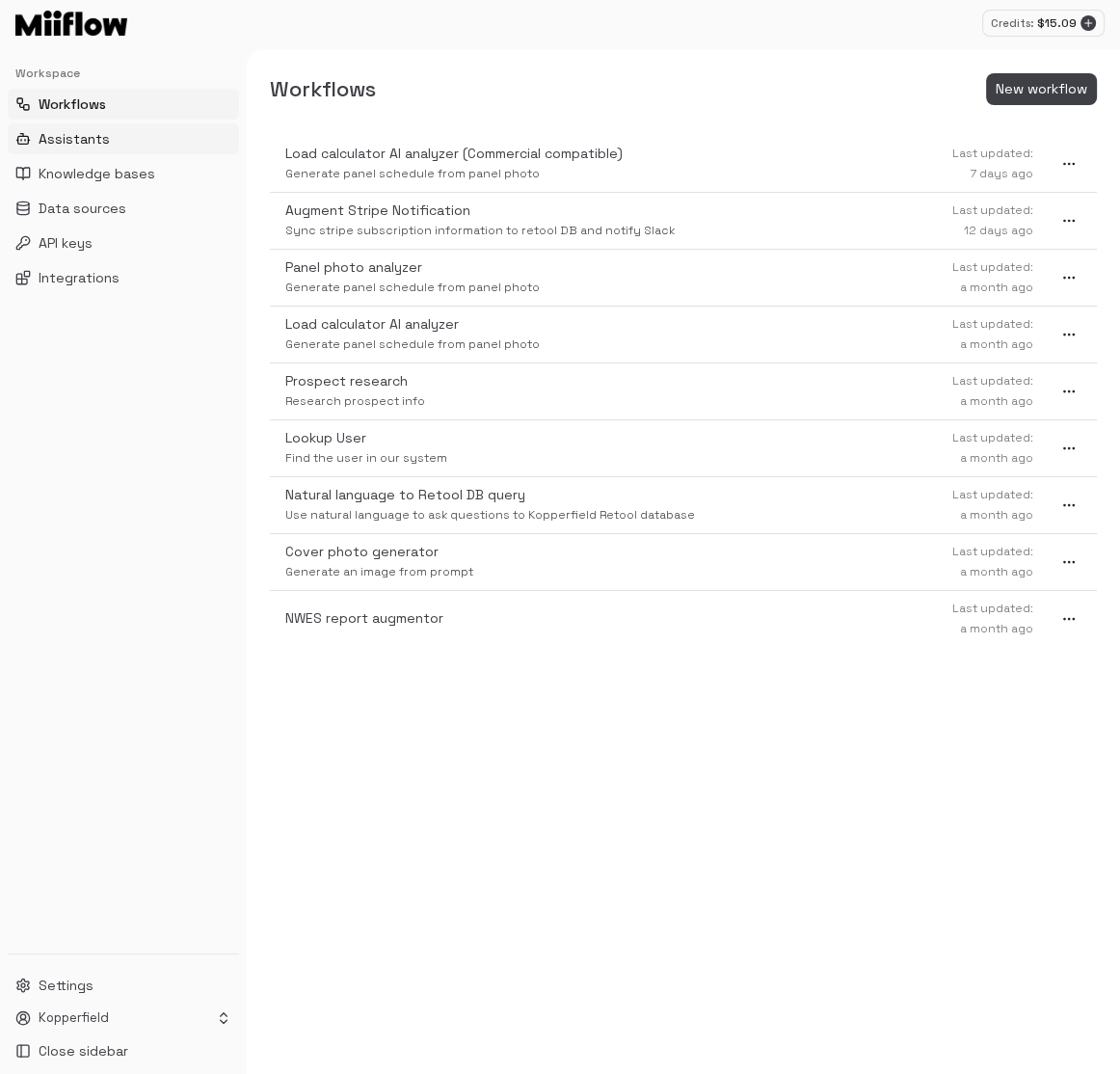 click on "Assistants" at bounding box center [123, 139] 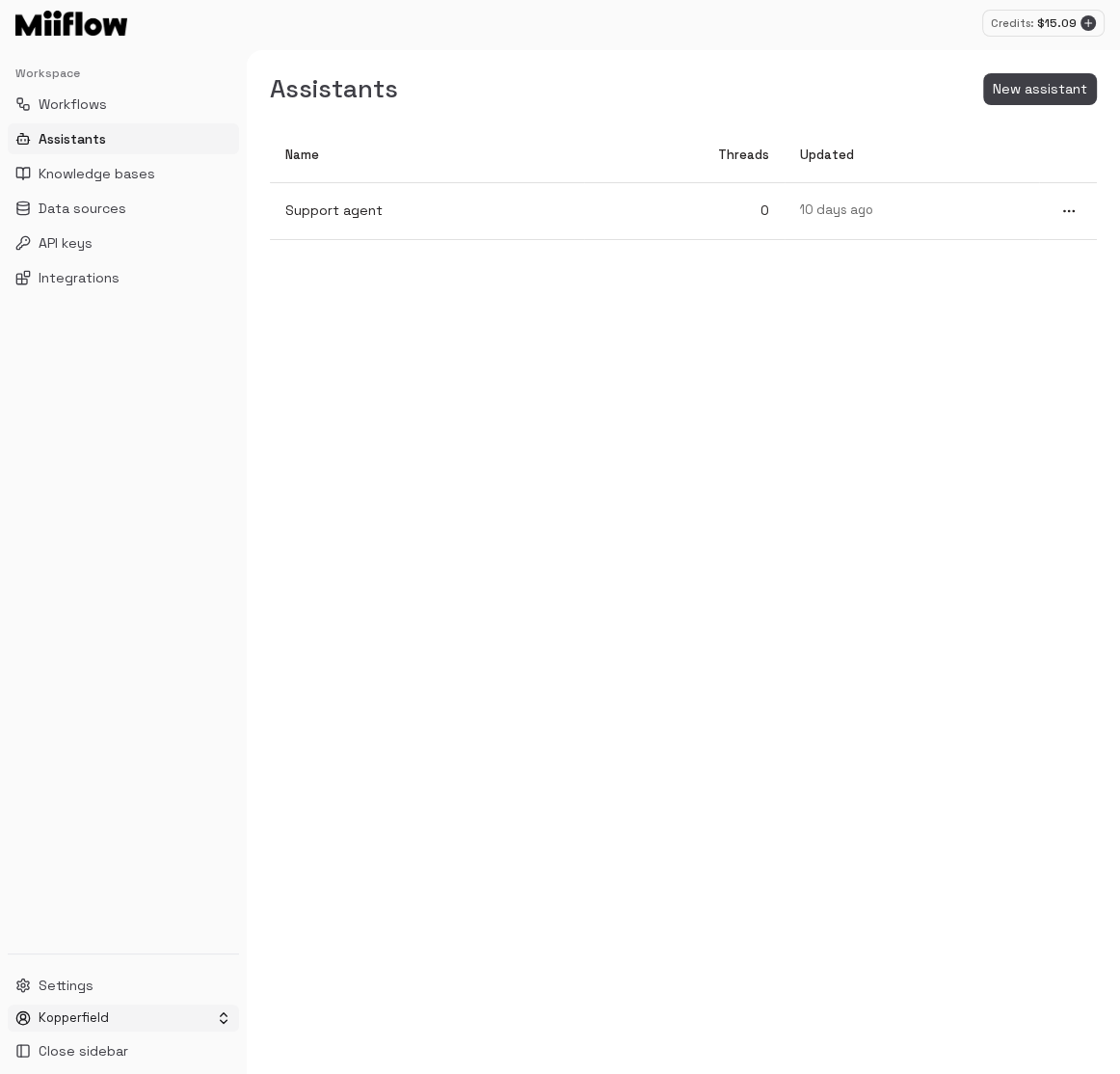 click on "Credits: $ 15.09 Workspace Workflows Assistants Knowledge bases Data sources API keys Integrations Settings Kopperfield Close sidebar Assistants New assistant Name Threads Updated Support agent 0 10 days ago" at bounding box center [560, 537] 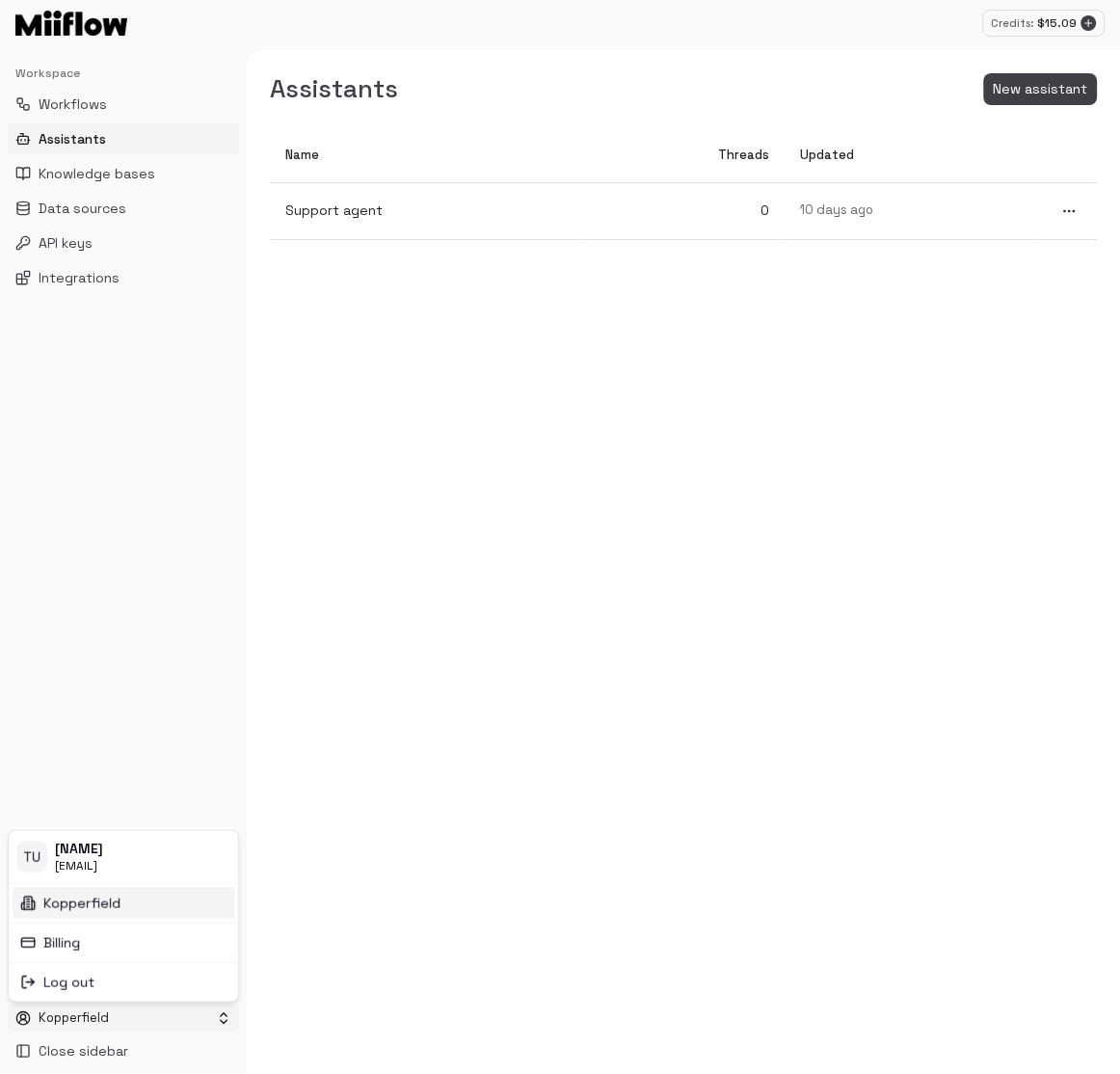 drag, startPoint x: 534, startPoint y: 747, endPoint x: 553, endPoint y: 743, distance: 19.416488 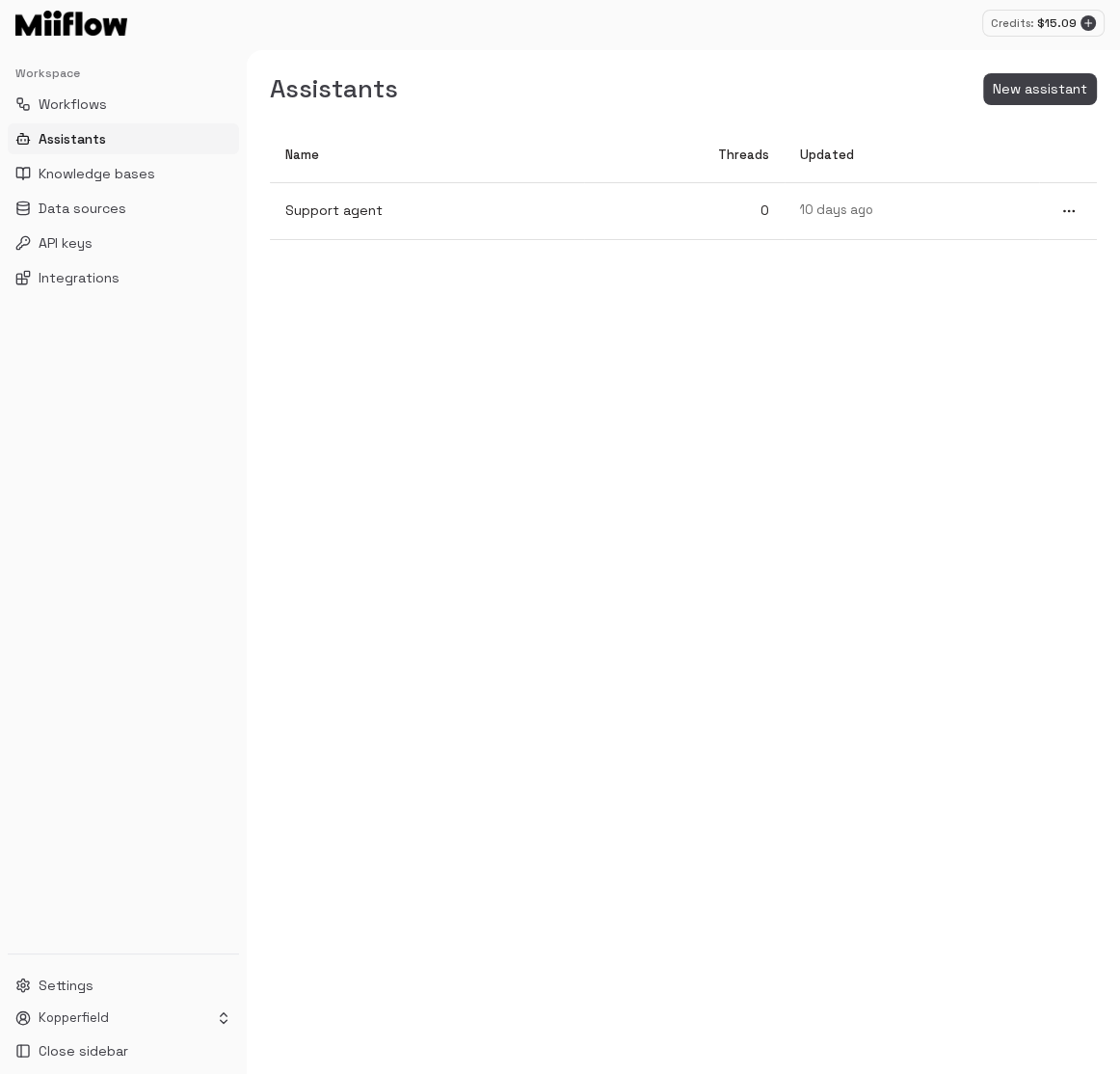 click on "$ 15.09" at bounding box center [1056, 23] 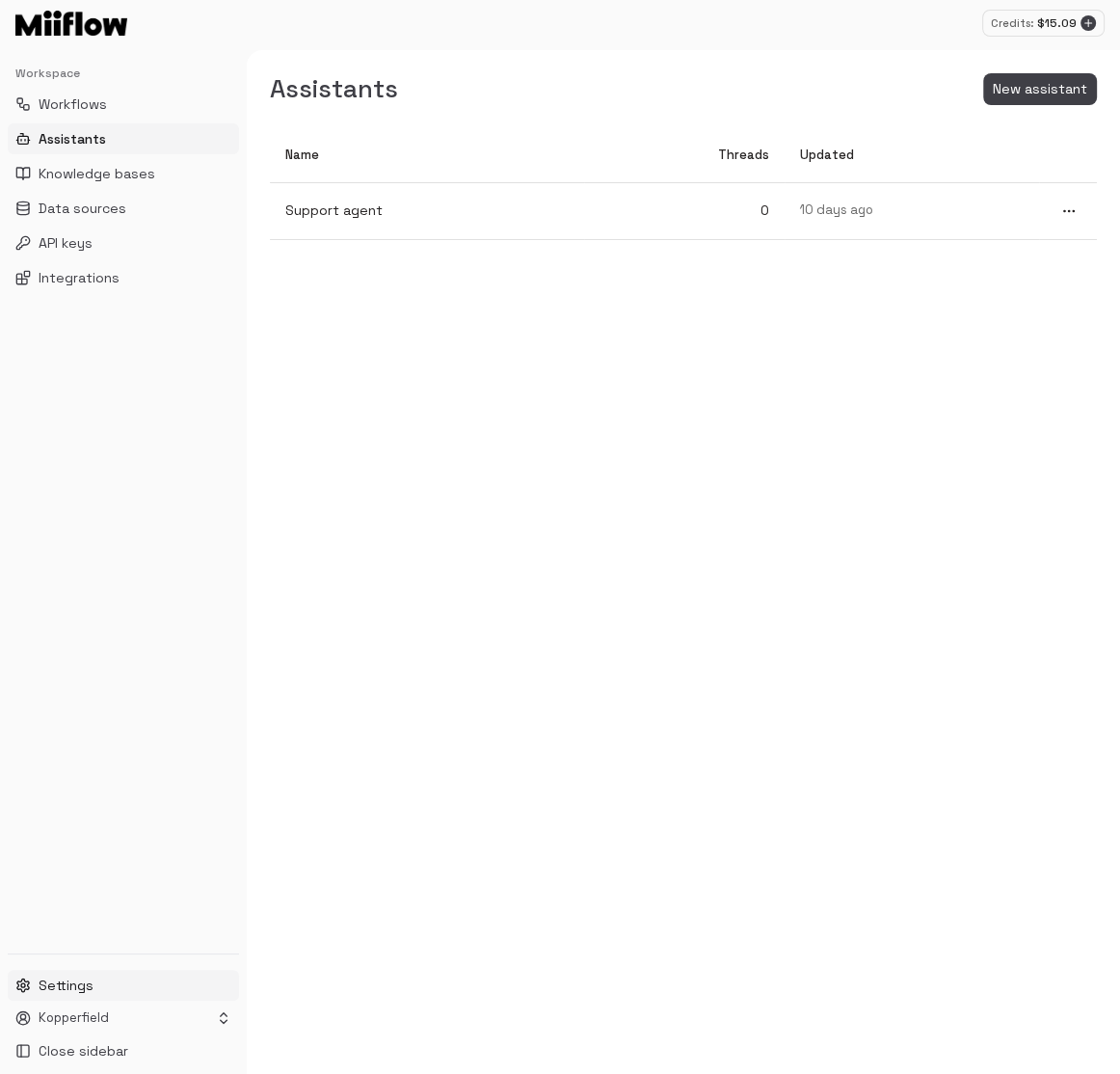 click on "Settings" at bounding box center (123, 985) 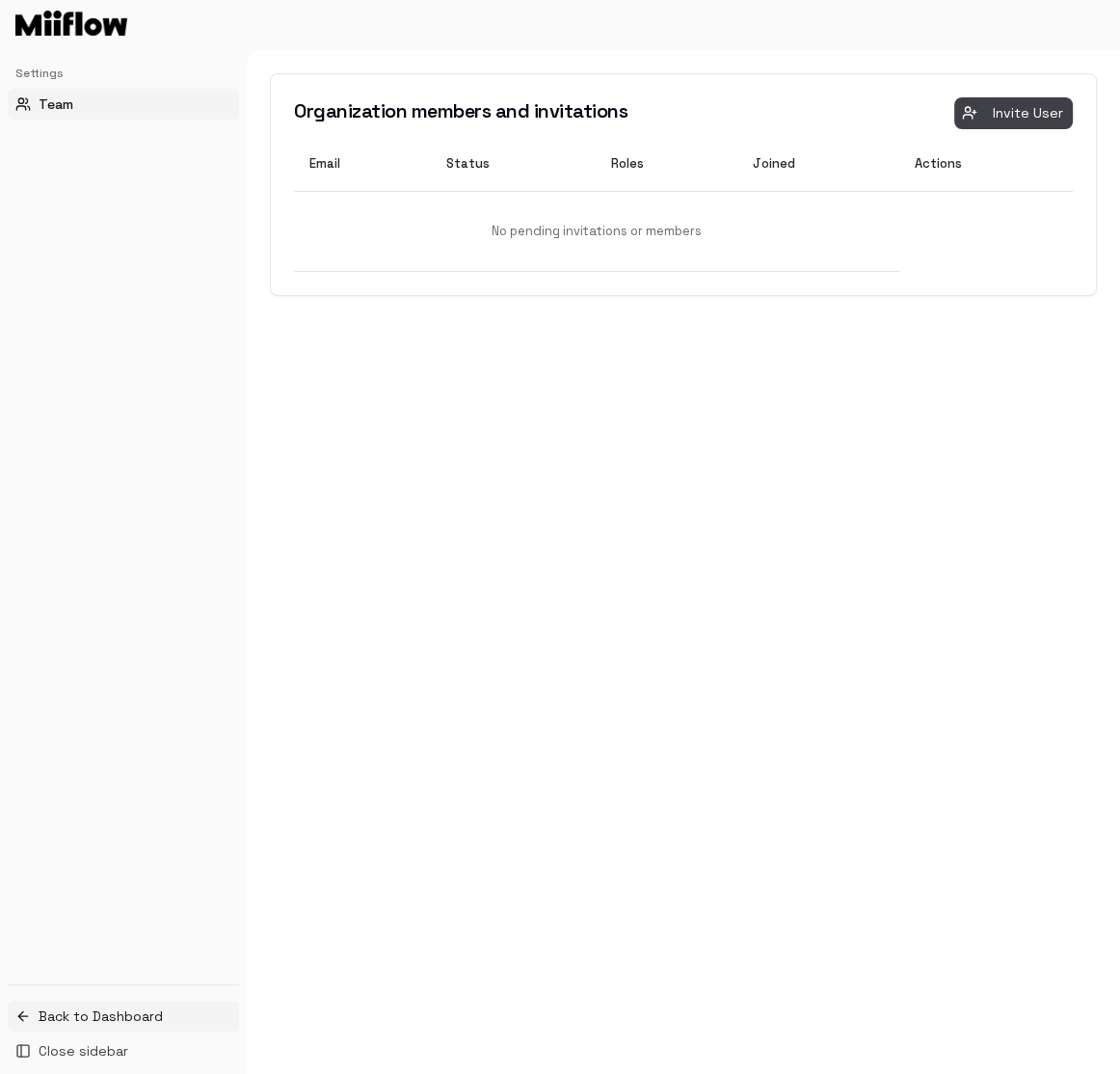 click on "Back to Dashboard" at bounding box center [100, 1016] 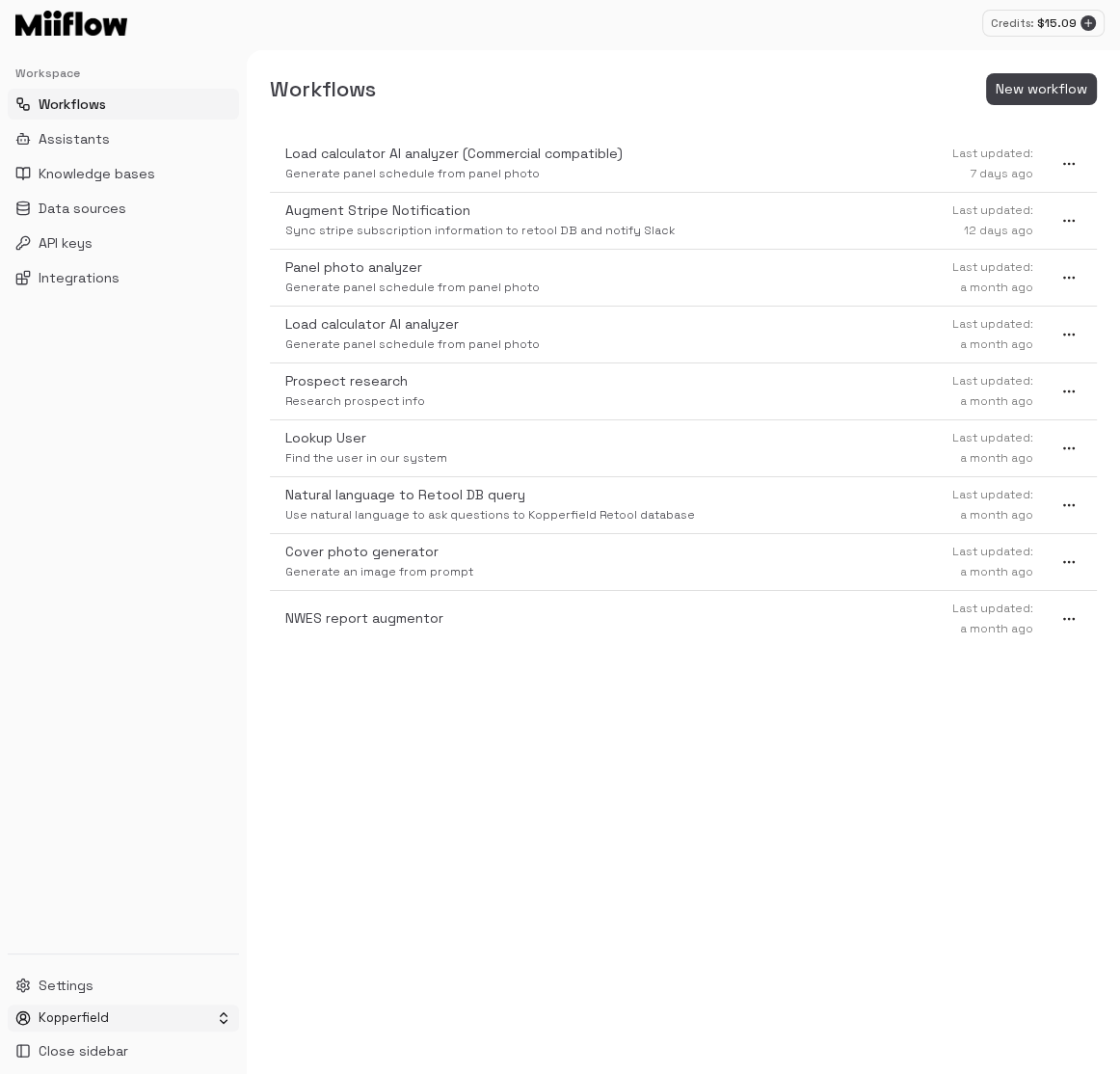 click on "Credits: $ 15.09 Workspace Workflows Assistants Knowledge bases Data sources API keys Integrations Settings Kopperfield Close sidebar Workflows New workflow Load calculator AI analyzer (Commercial compatible) Generate panel schedule from panel photo Last updated: 7 days ago Augment Stripe Notification Sync stripe subscription information to retool DB and notify Slack Last updated: 12 days ago Panel photo analyzer Generate panel schedule from panel photo Last updated: a month ago Load calculator AI analyzer Generate panel schedule from panel photo Last updated: a month ago Prospect research Research prospect info Last updated: a month ago Lookup User Find the user in our system Last updated: a month ago Natural language to Retool DB query Use natural language to ask questions to Kopperfield Retool database Last updated: a month ago Cover photo generator Generate an image from prompt Last updated: a month ago NWES report augmentor Last updated: a month ago" at bounding box center (560, 537) 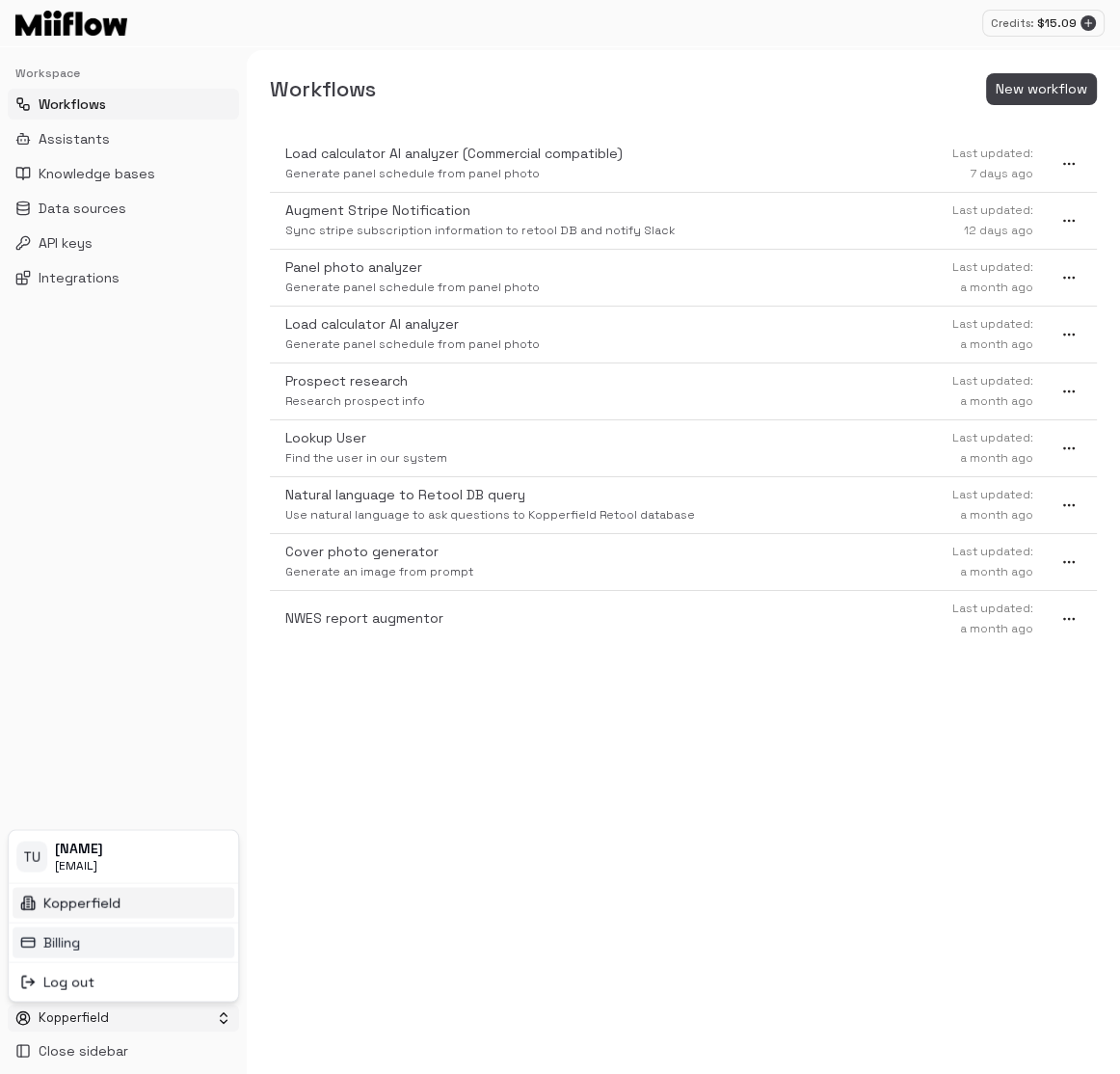 click on "Billing" at bounding box center [123, 942] 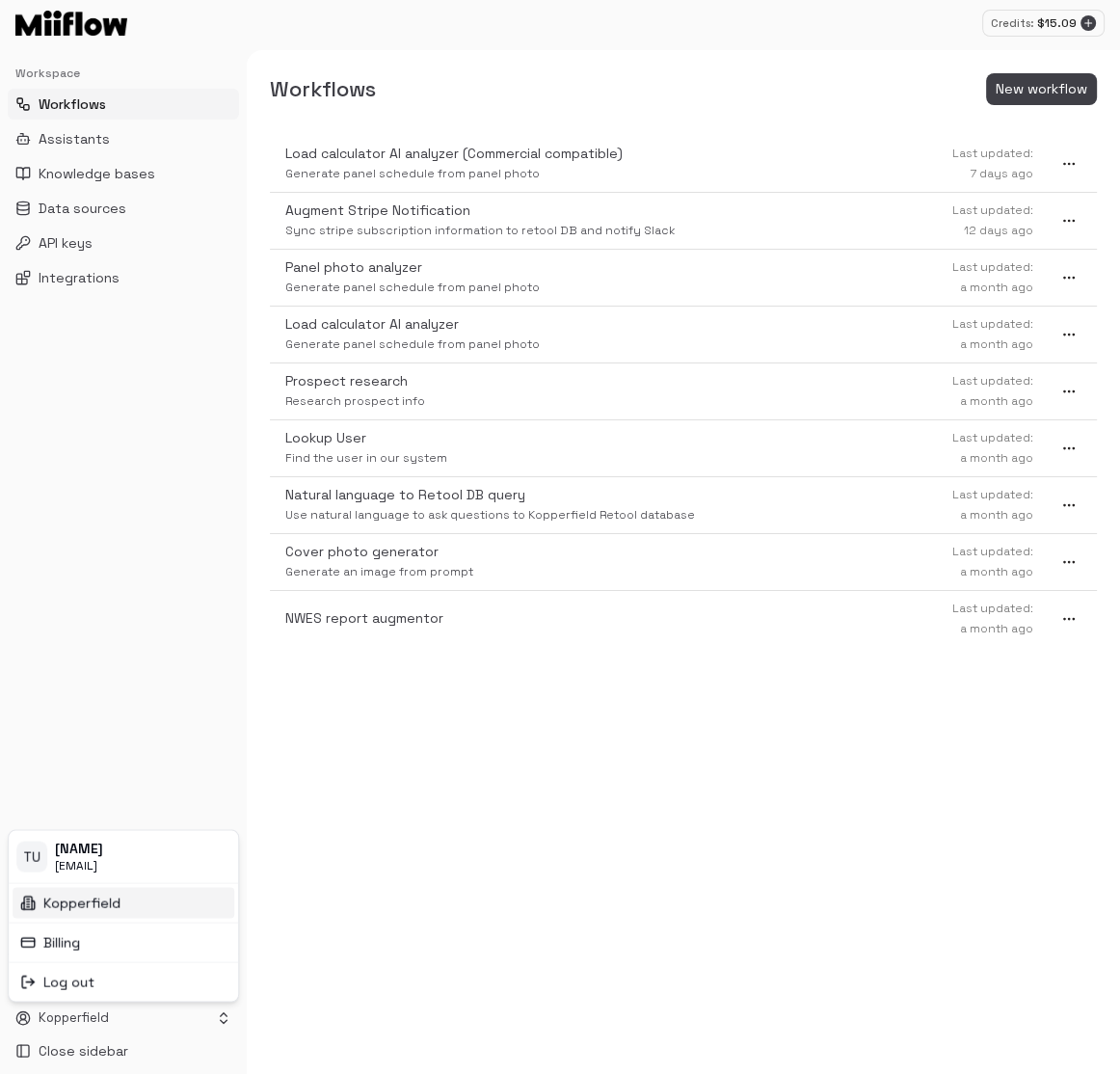 click on "Credits: $ 15.09 Workspace Workflows Assistants Knowledge bases Data sources API keys Integrations Settings Kopperfield Close sidebar Workflows New workflow Load calculator AI analyzer (Commercial compatible) Generate panel schedule from panel photo Last updated: 7 days ago Augment Stripe Notification Sync stripe subscription information to retool DB and notify Slack Last updated: 12 days ago Panel photo analyzer Generate panel schedule from panel photo Last updated: a month ago Load calculator AI analyzer Generate panel schedule from panel photo Last updated: a month ago Prospect research Research prospect info Last updated: a month ago Lookup User Find the user in our system Last updated: a month ago Natural language to Retool DB query Use natural language to ask questions to Kopperfield Retool database Last updated: a month ago Cover photo generator Generate an image from prompt Last updated: a month ago NWES report augmentor Last updated: a month ago [NAME] Kopperfield" at bounding box center [560, 537] 